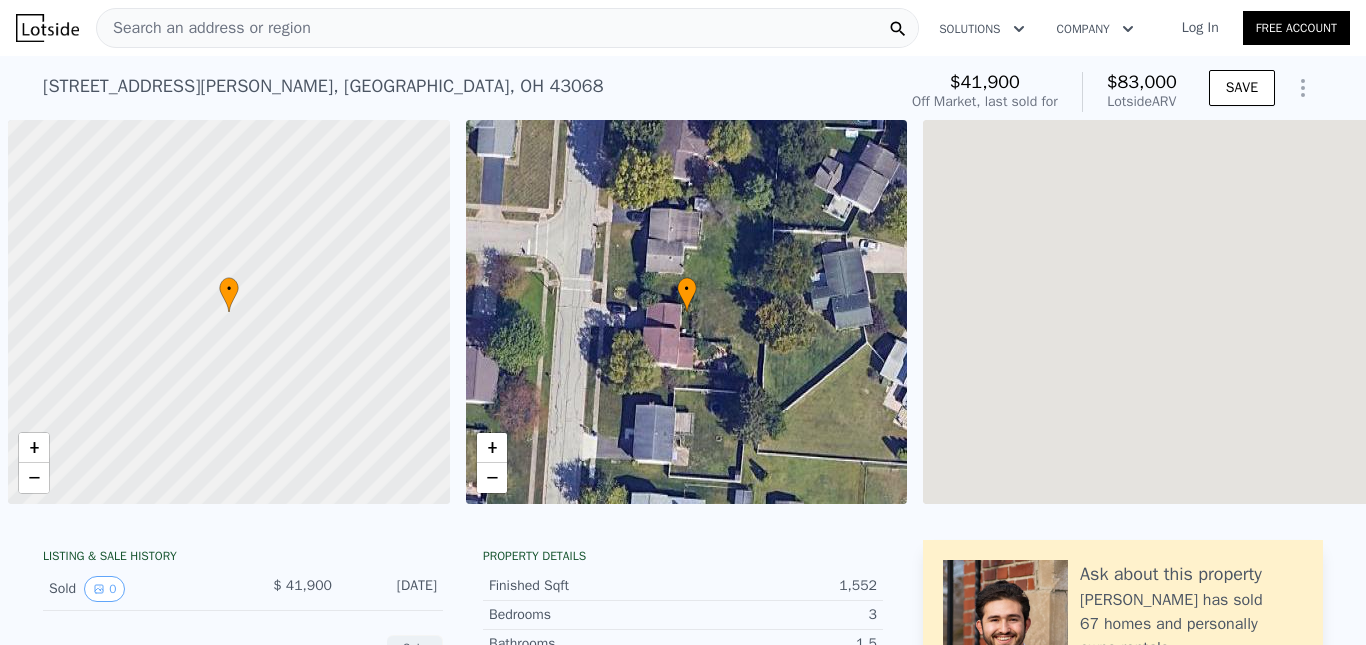 scroll, scrollTop: 0, scrollLeft: 0, axis: both 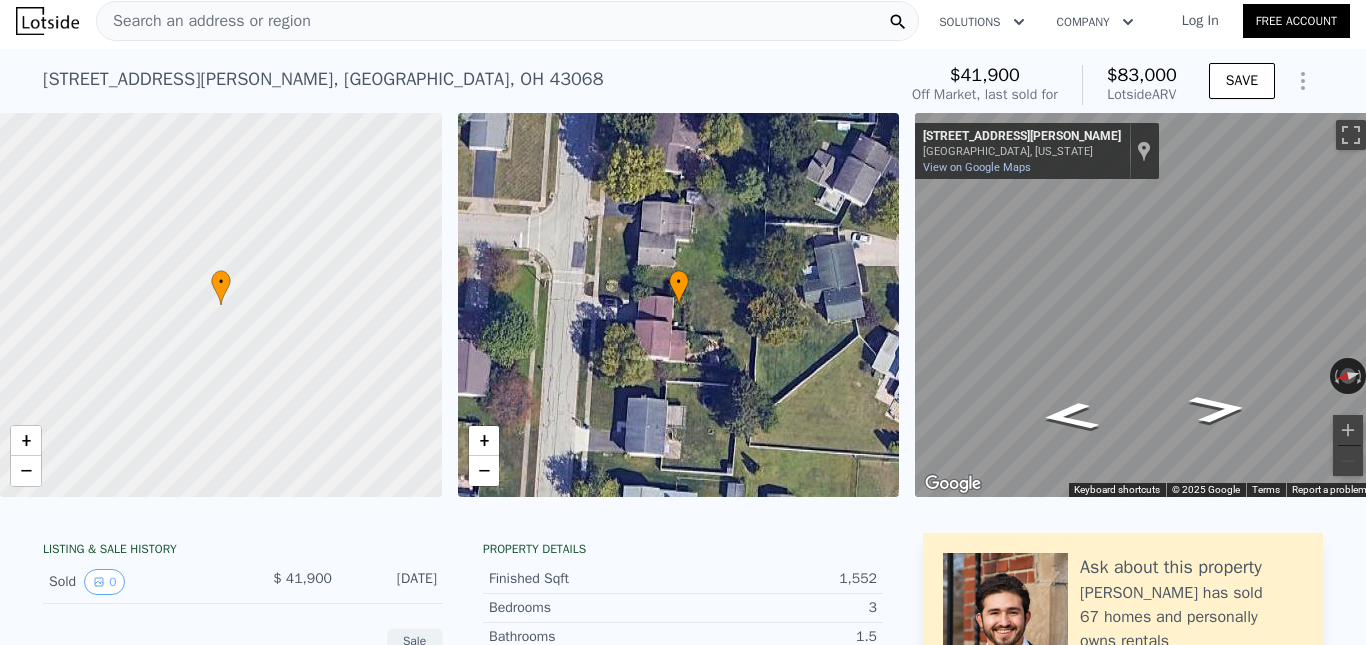 click on "Search an address or region" at bounding box center [507, 21] 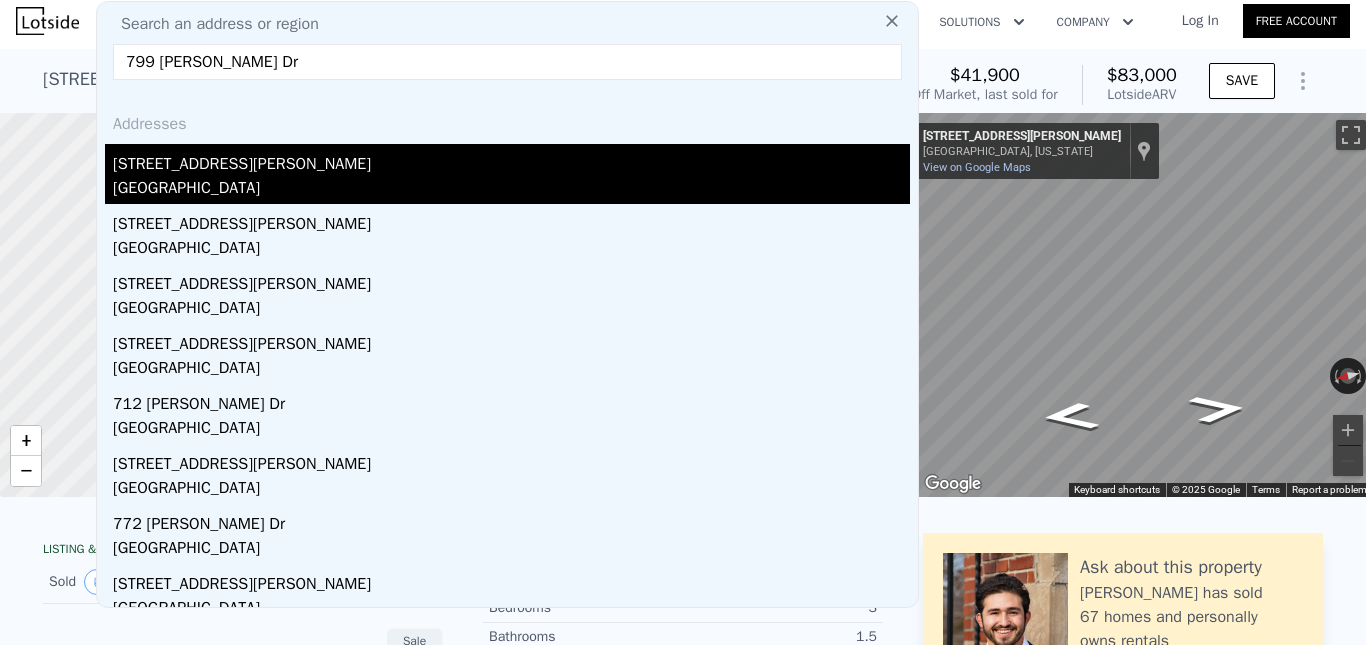 type on "799 [PERSON_NAME] Dr" 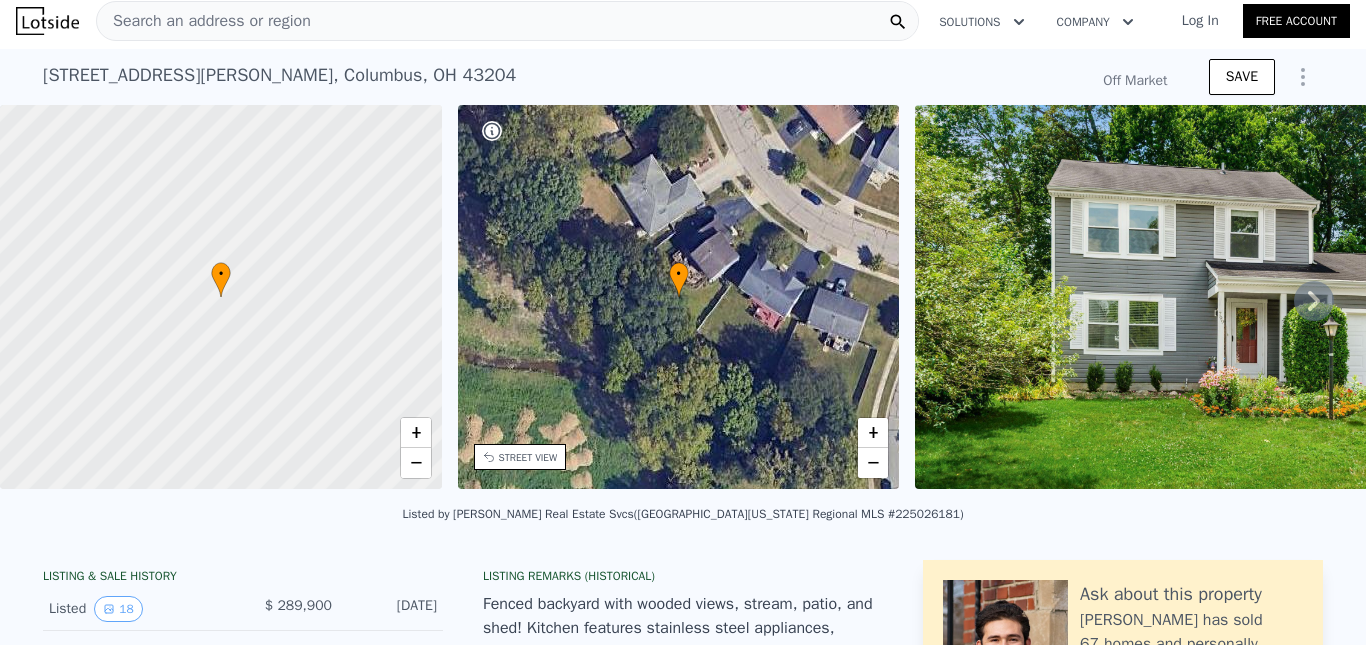 type on "$ 316,000" 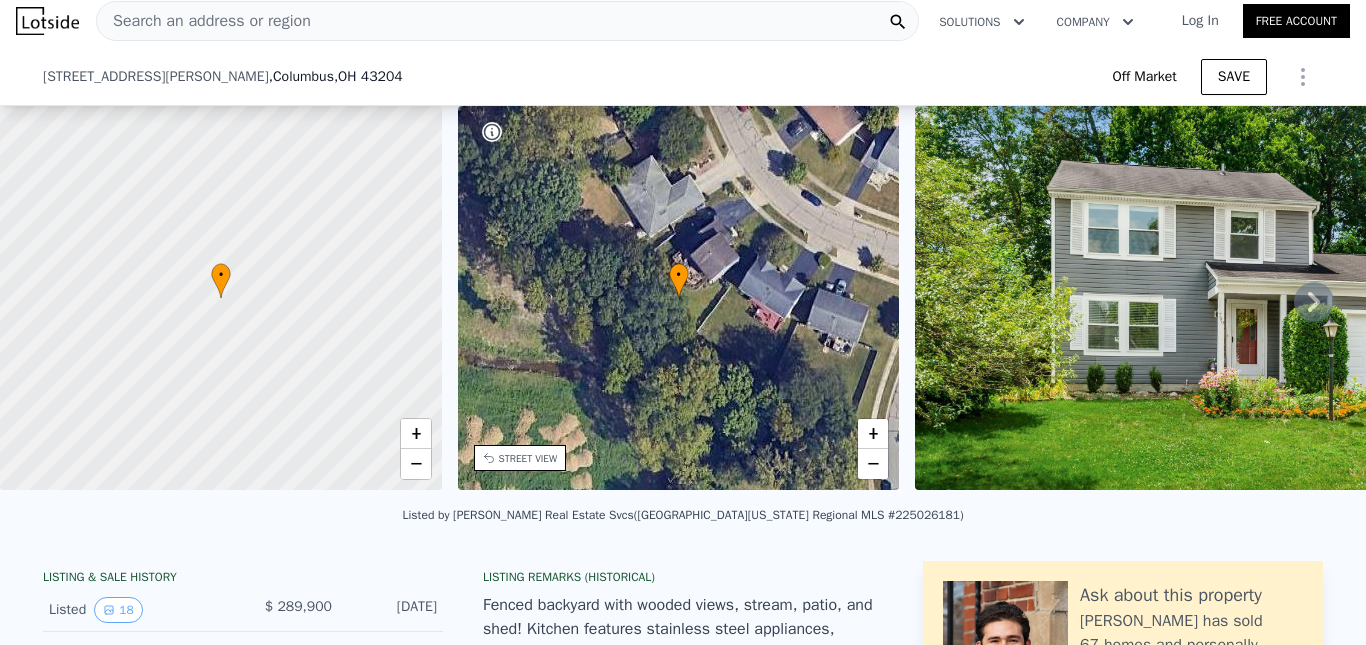 scroll, scrollTop: 1511, scrollLeft: 0, axis: vertical 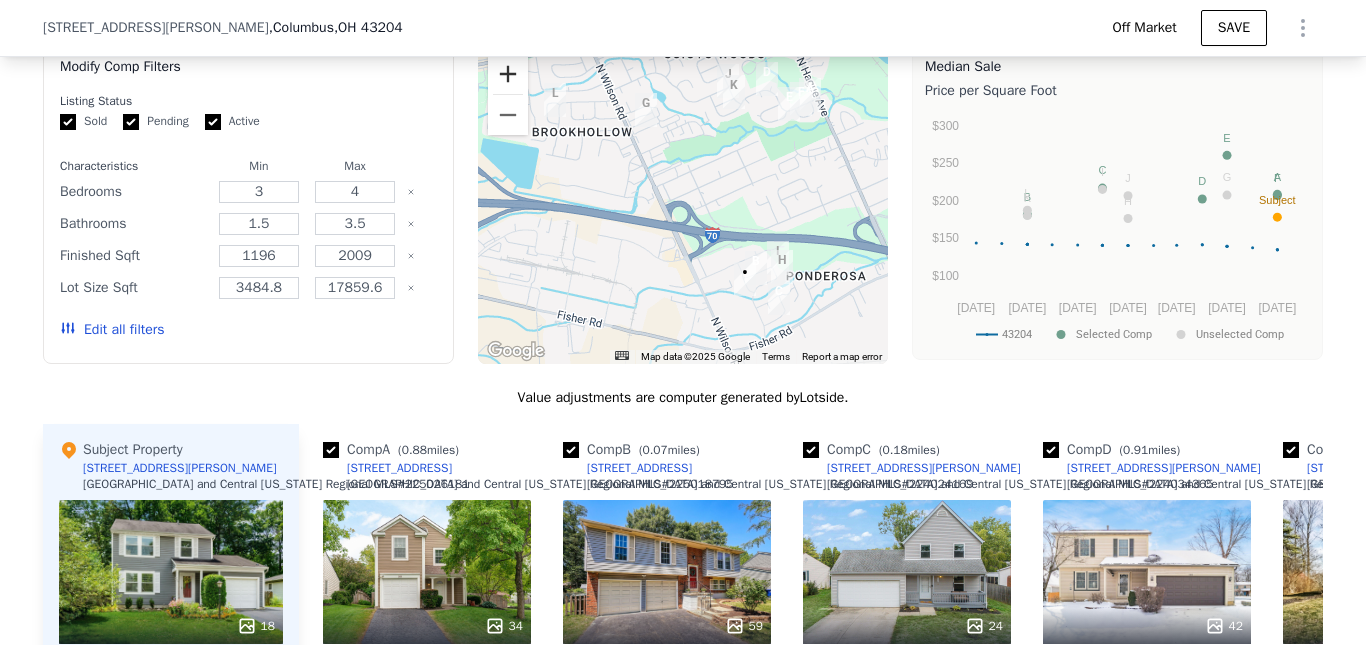 click at bounding box center (508, 74) 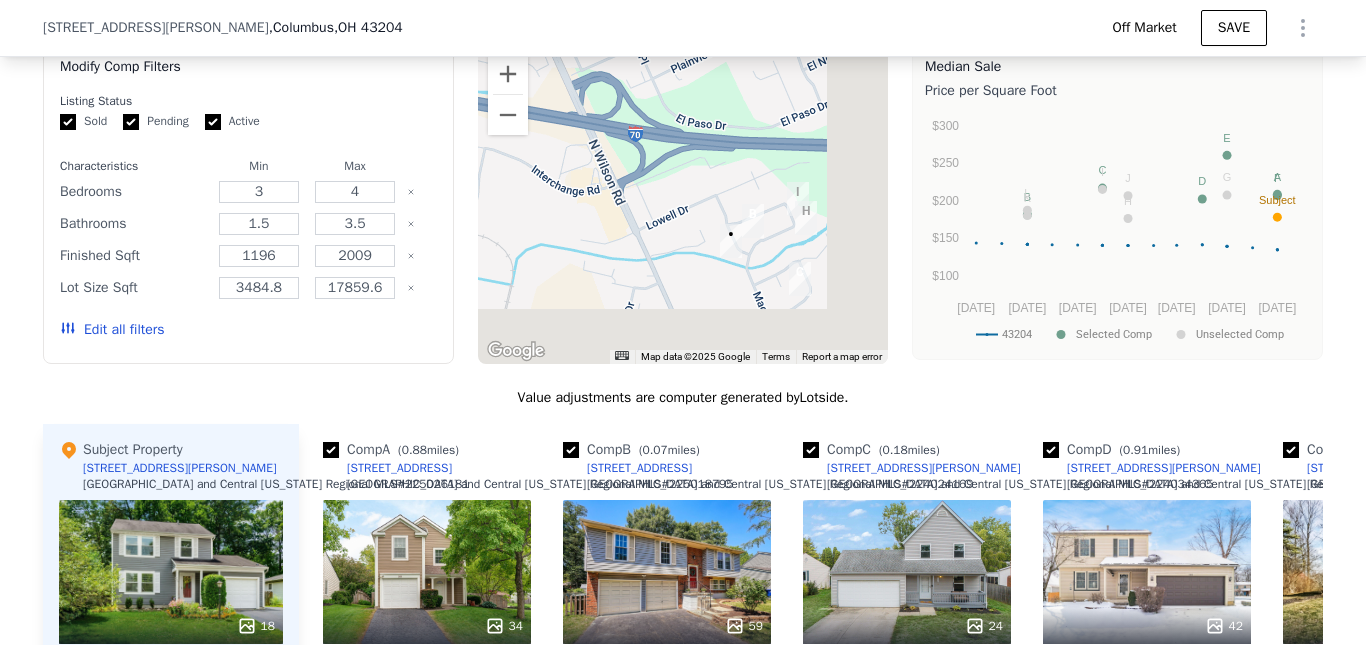 drag, startPoint x: 748, startPoint y: 275, endPoint x: 663, endPoint y: 129, distance: 168.94081 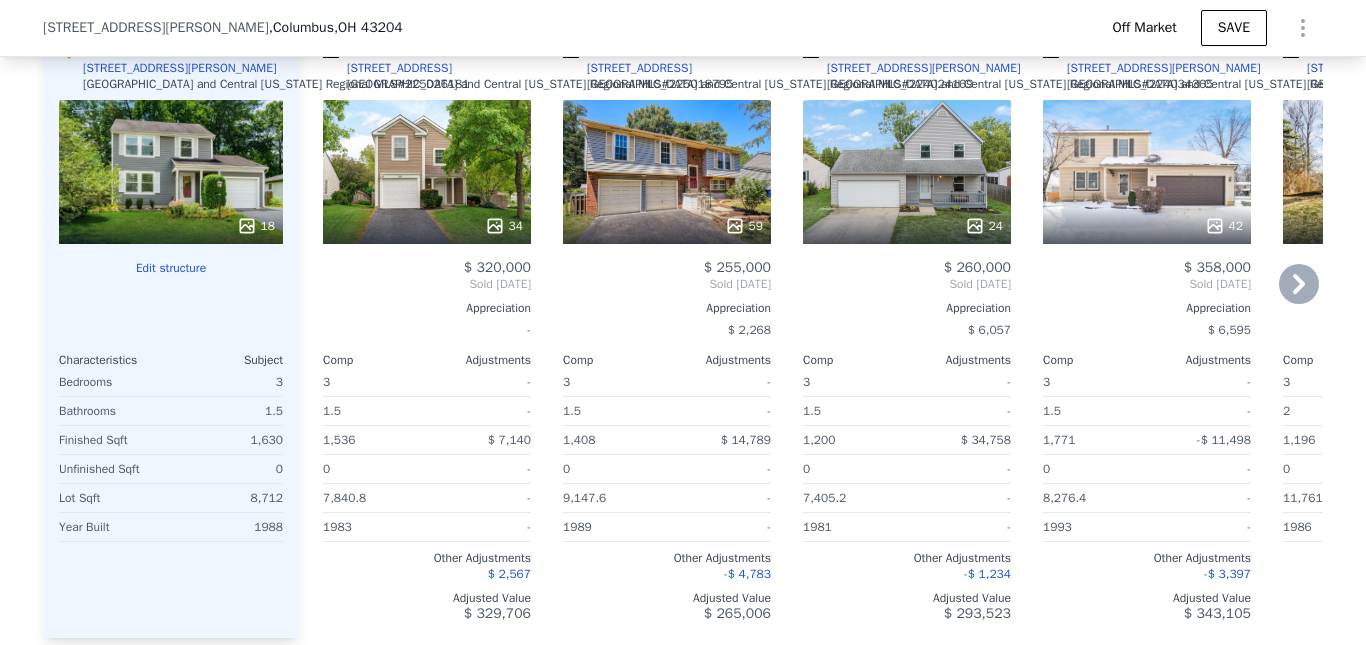 scroll, scrollTop: 2011, scrollLeft: 0, axis: vertical 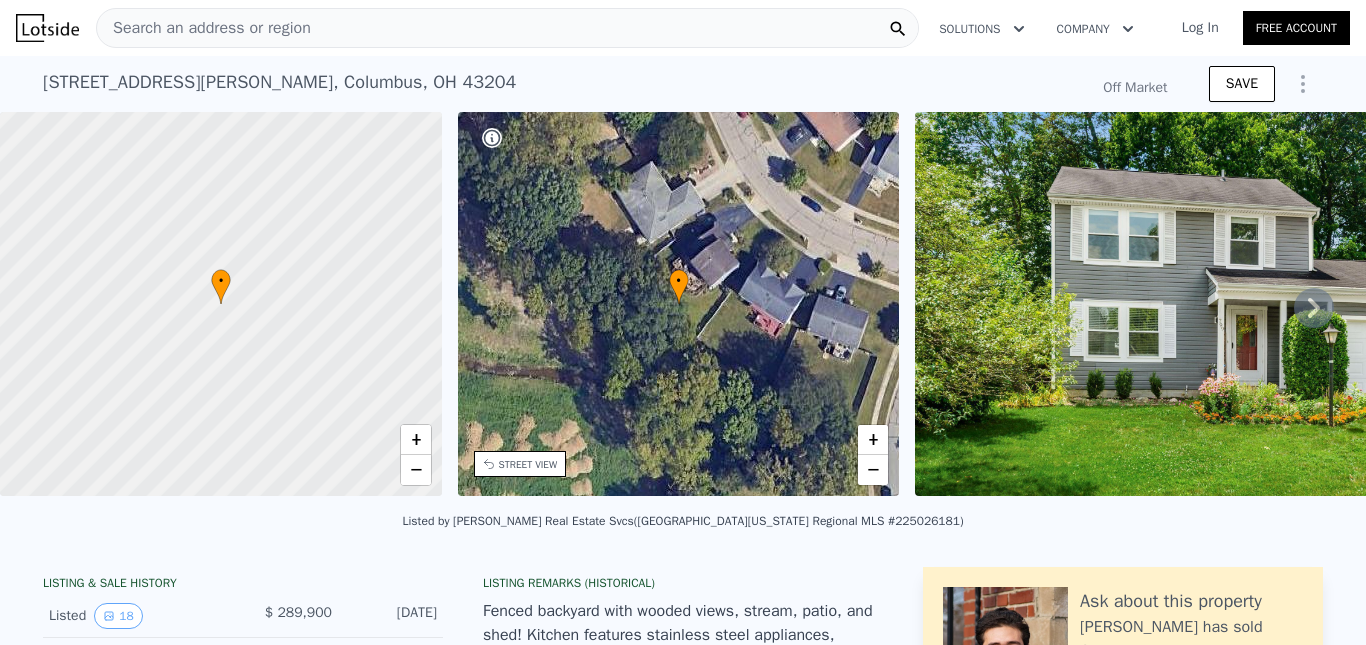 click on "Search an address or region" at bounding box center (507, 28) 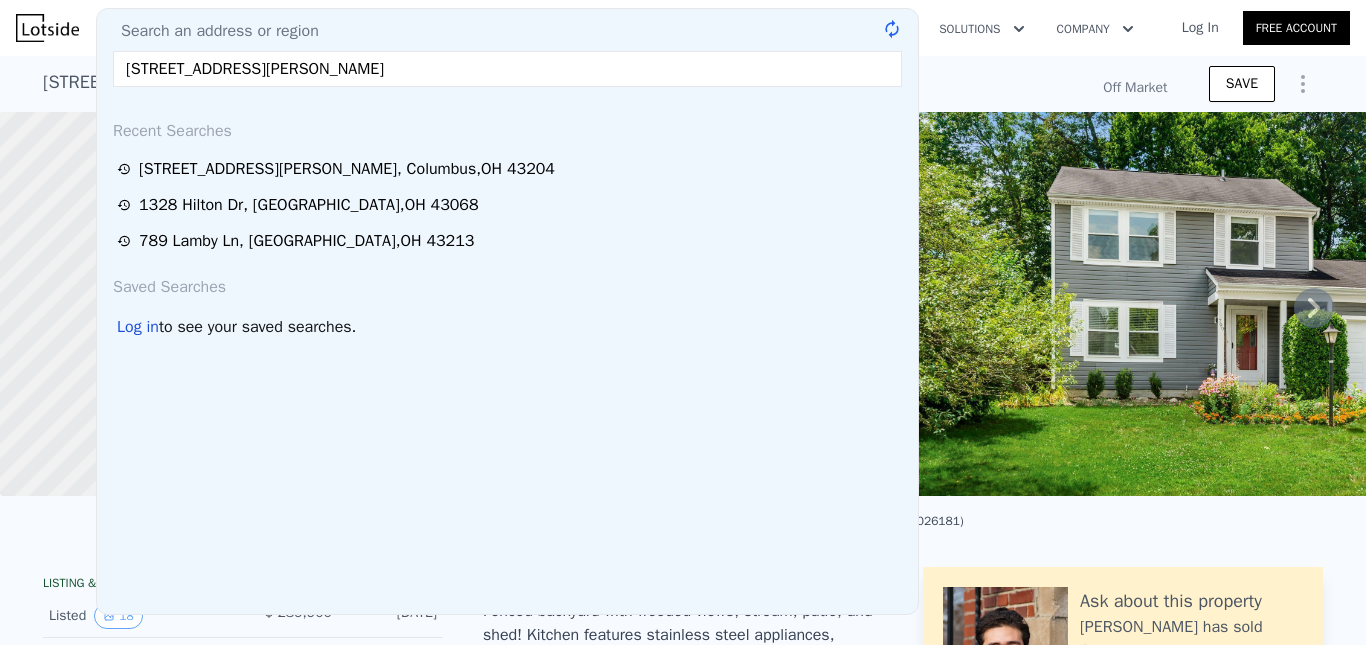 click on "[STREET_ADDRESS][PERSON_NAME]" at bounding box center (507, 69) 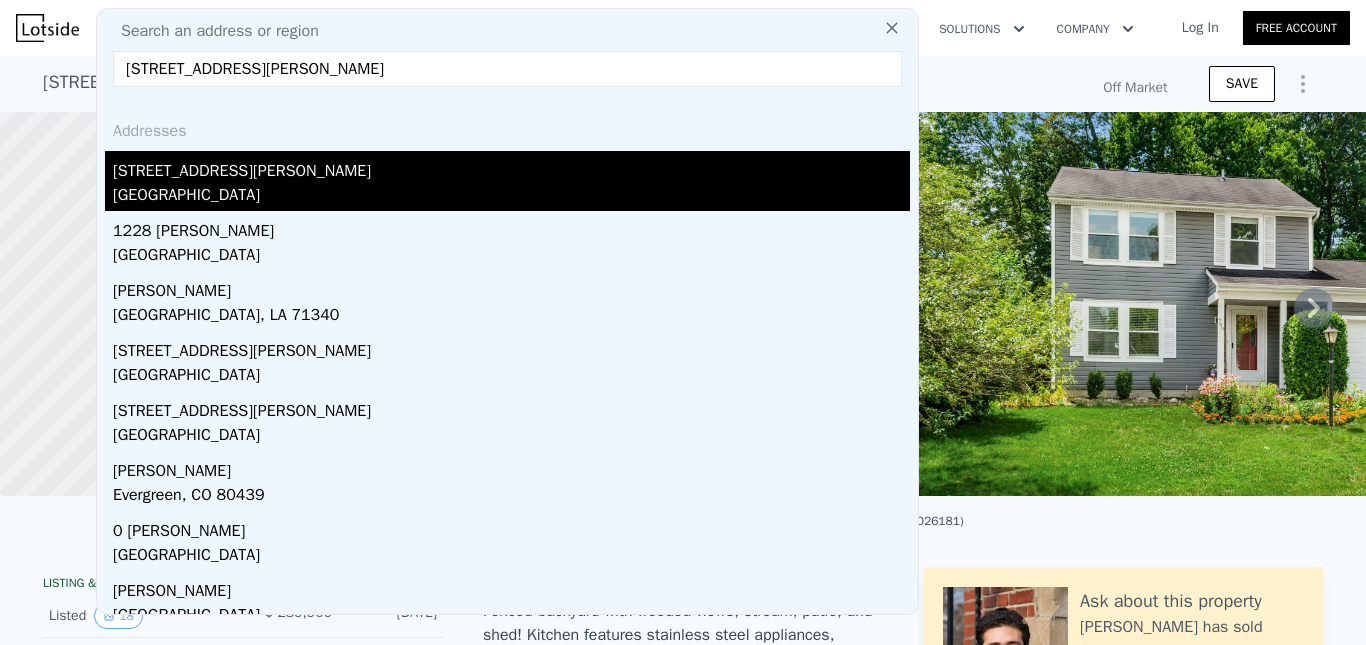 type on "[STREET_ADDRESS][PERSON_NAME]" 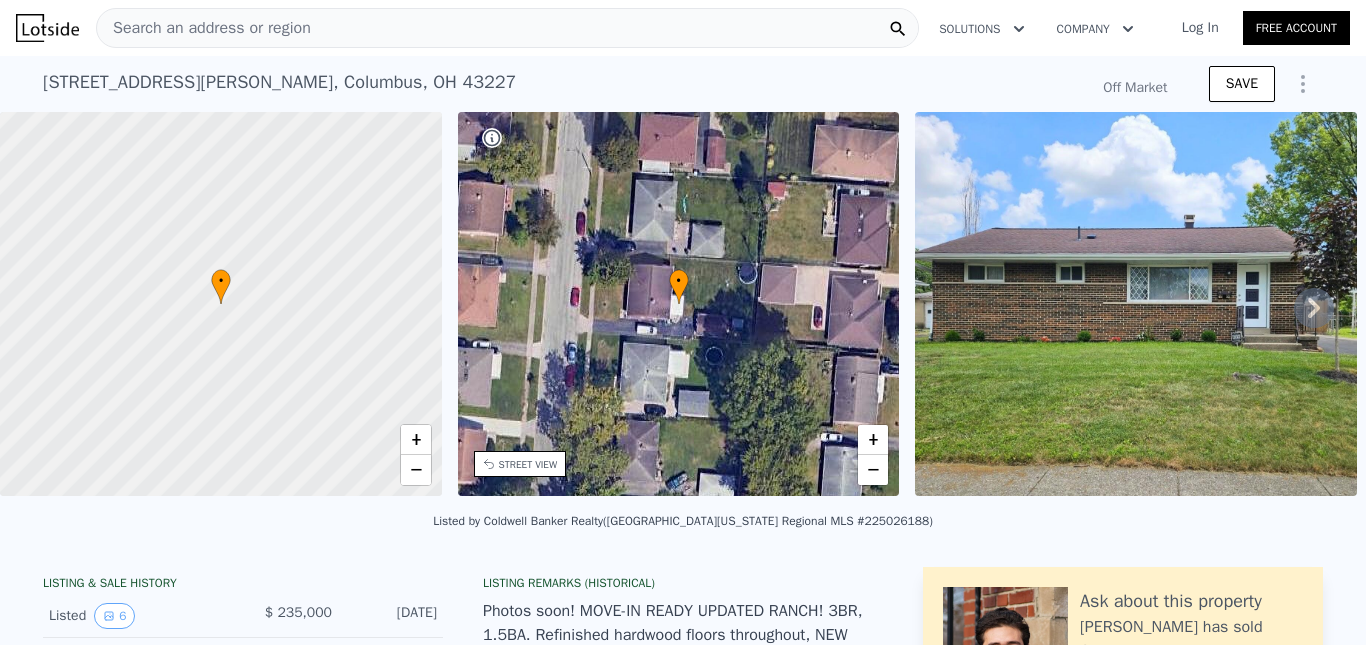 type on "-$ 249,362" 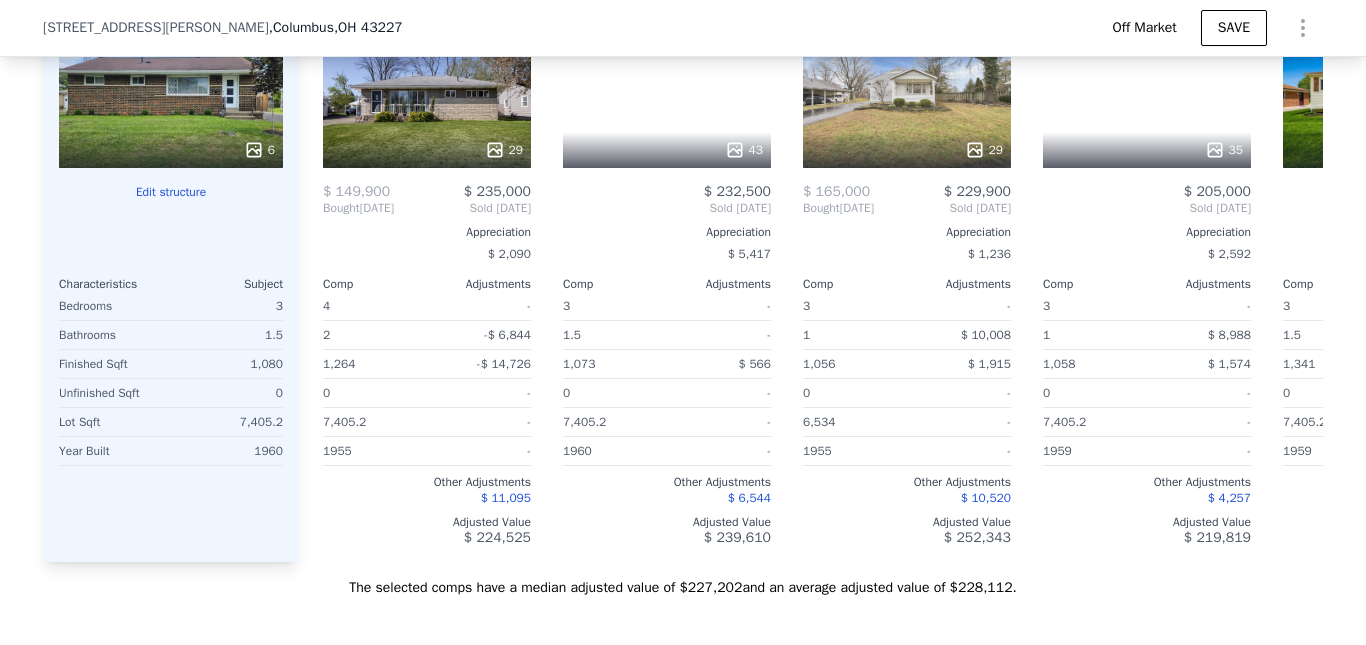 scroll, scrollTop: 1946, scrollLeft: 0, axis: vertical 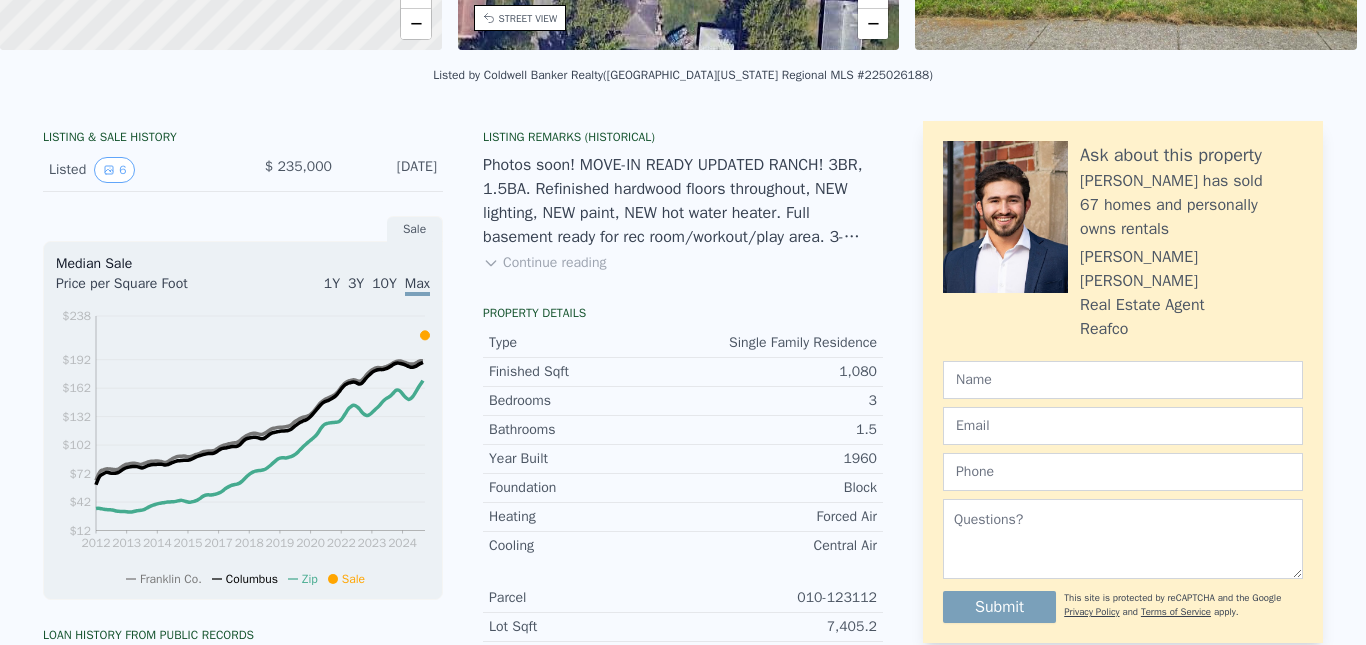 type on "$ 233,000" 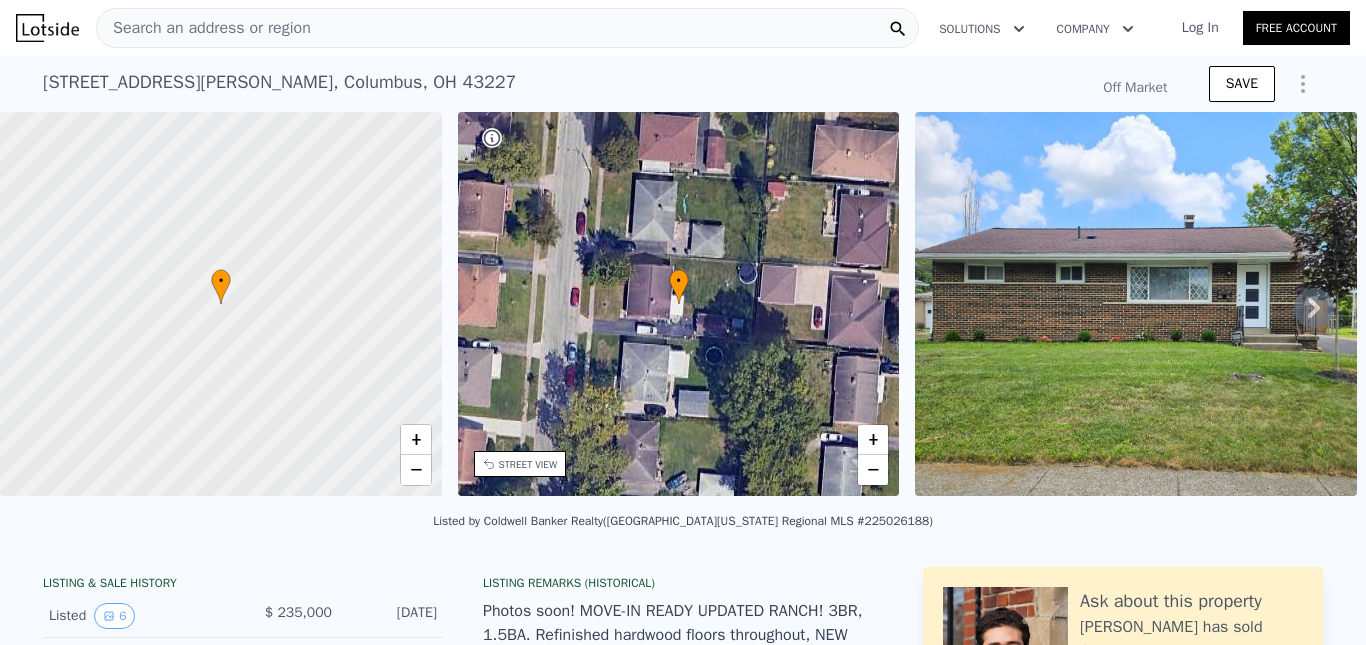 click on "Search an address or region" at bounding box center [507, 28] 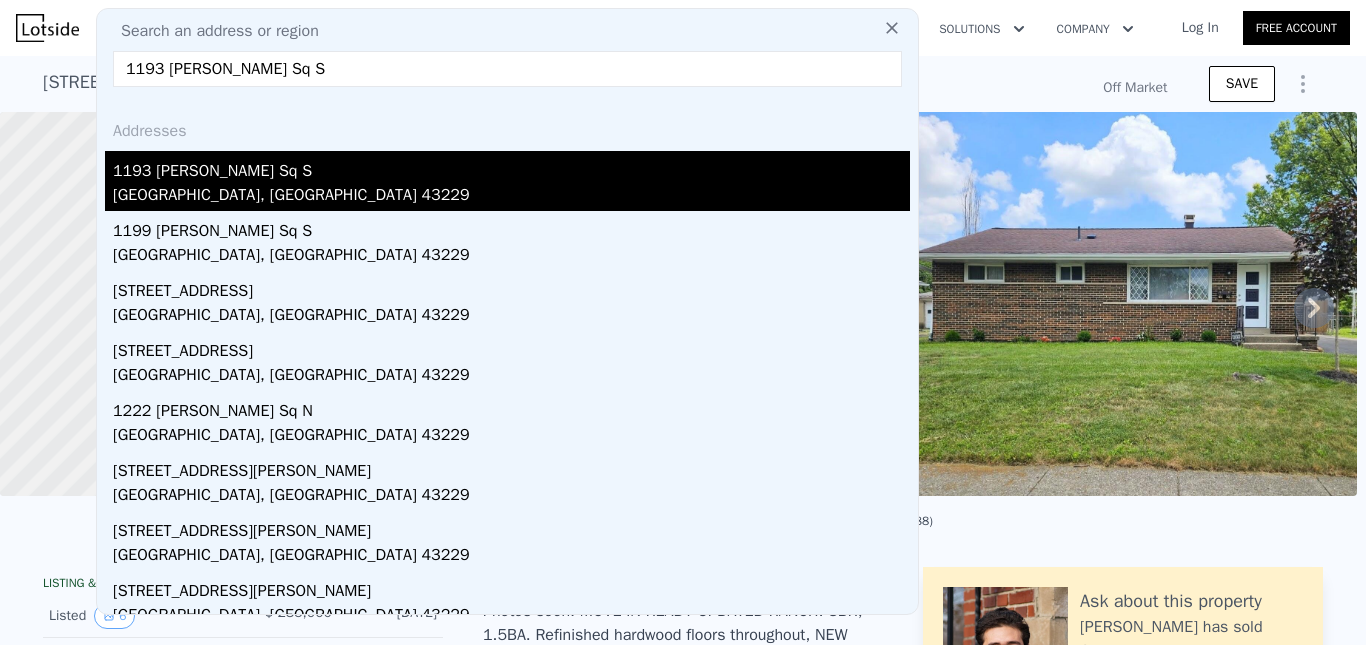 type on "1193 [PERSON_NAME] Sq S" 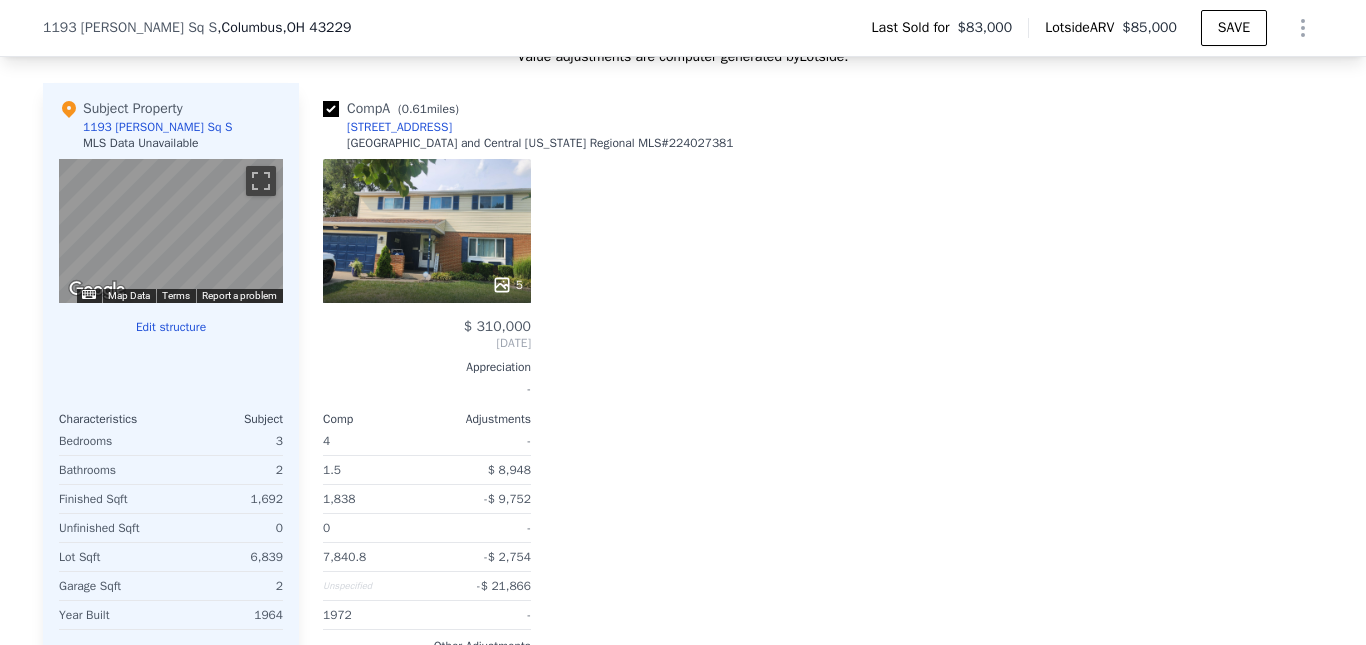 scroll, scrollTop: 2023, scrollLeft: 0, axis: vertical 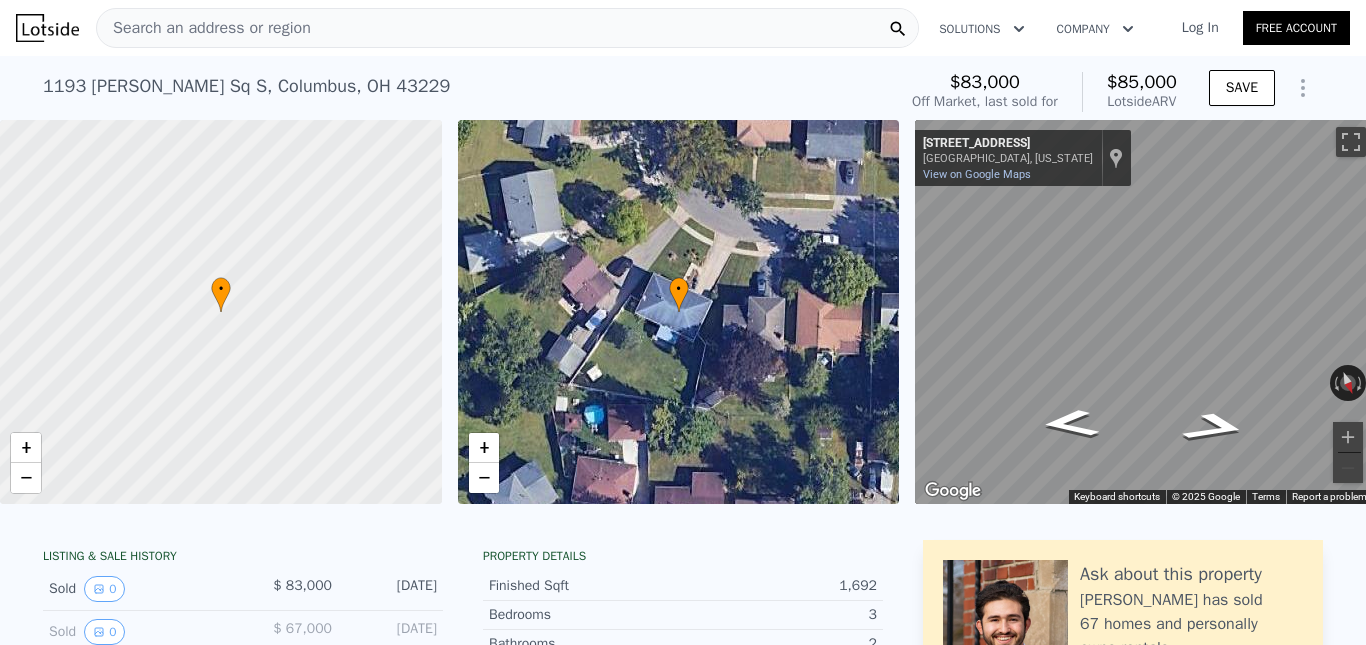 click on "Search an address or region" at bounding box center [507, 28] 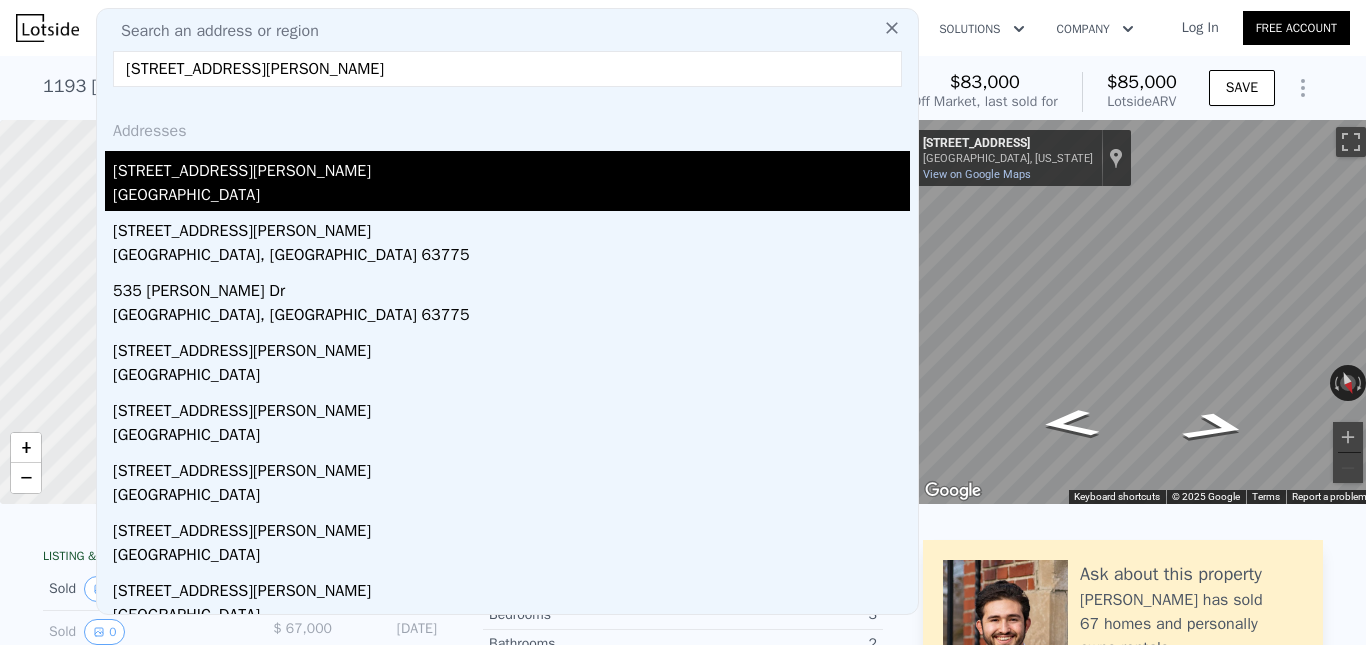 type on "[STREET_ADDRESS][PERSON_NAME]" 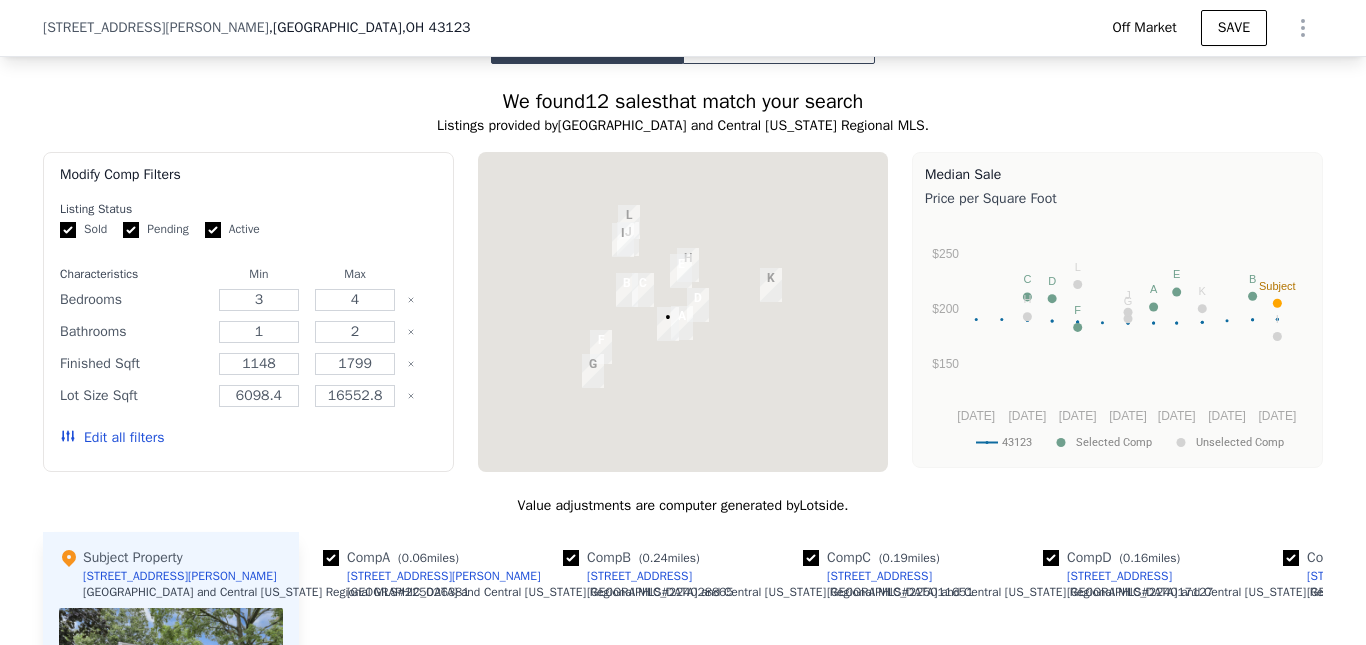 scroll, scrollTop: 1394, scrollLeft: 0, axis: vertical 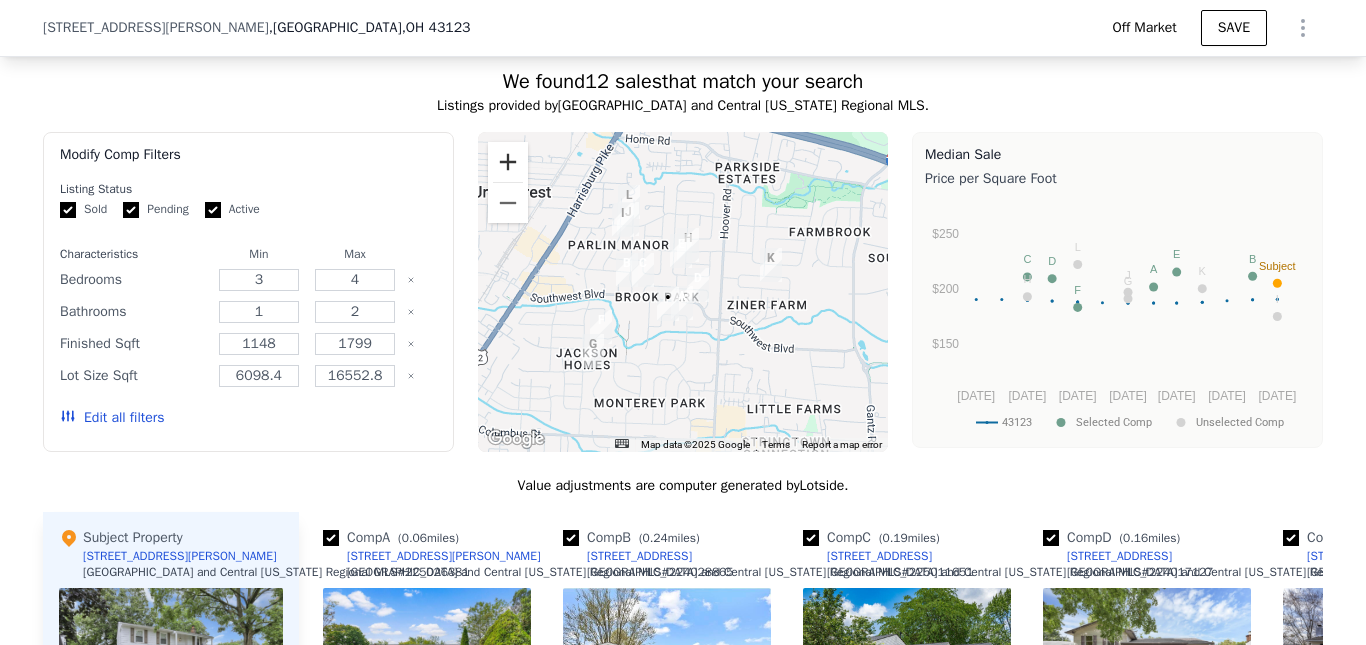 click at bounding box center (508, 162) 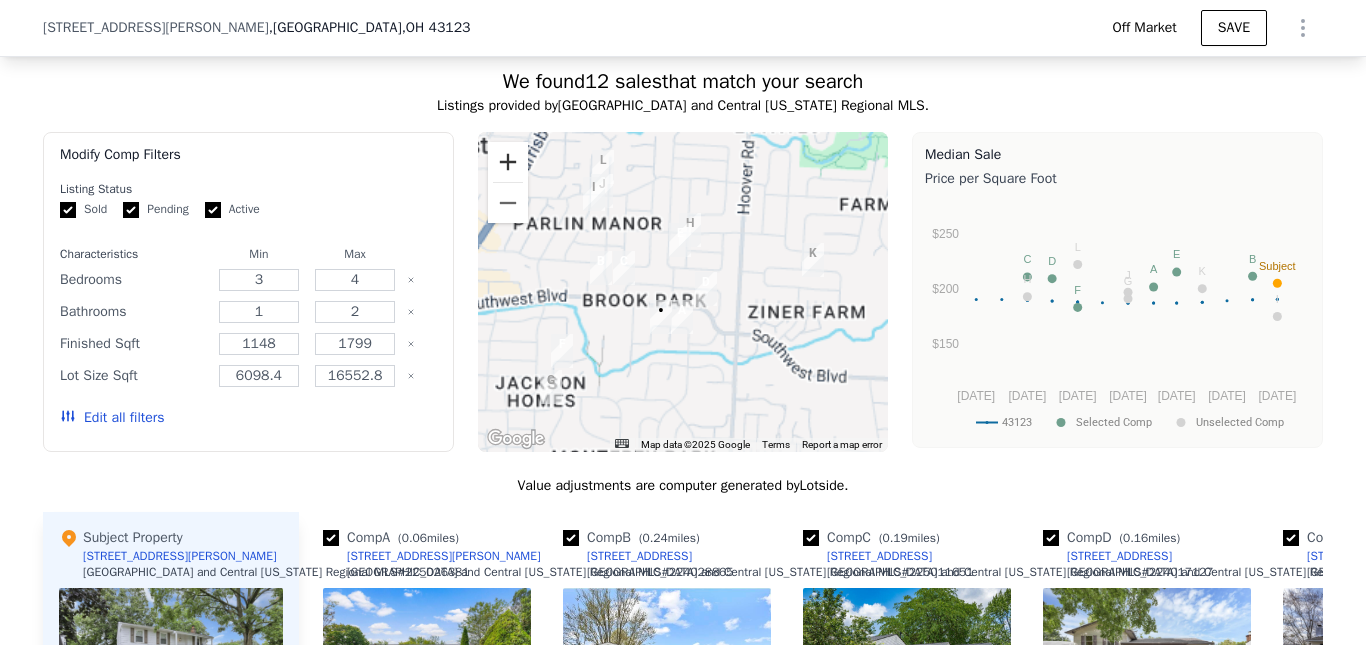 click at bounding box center (508, 162) 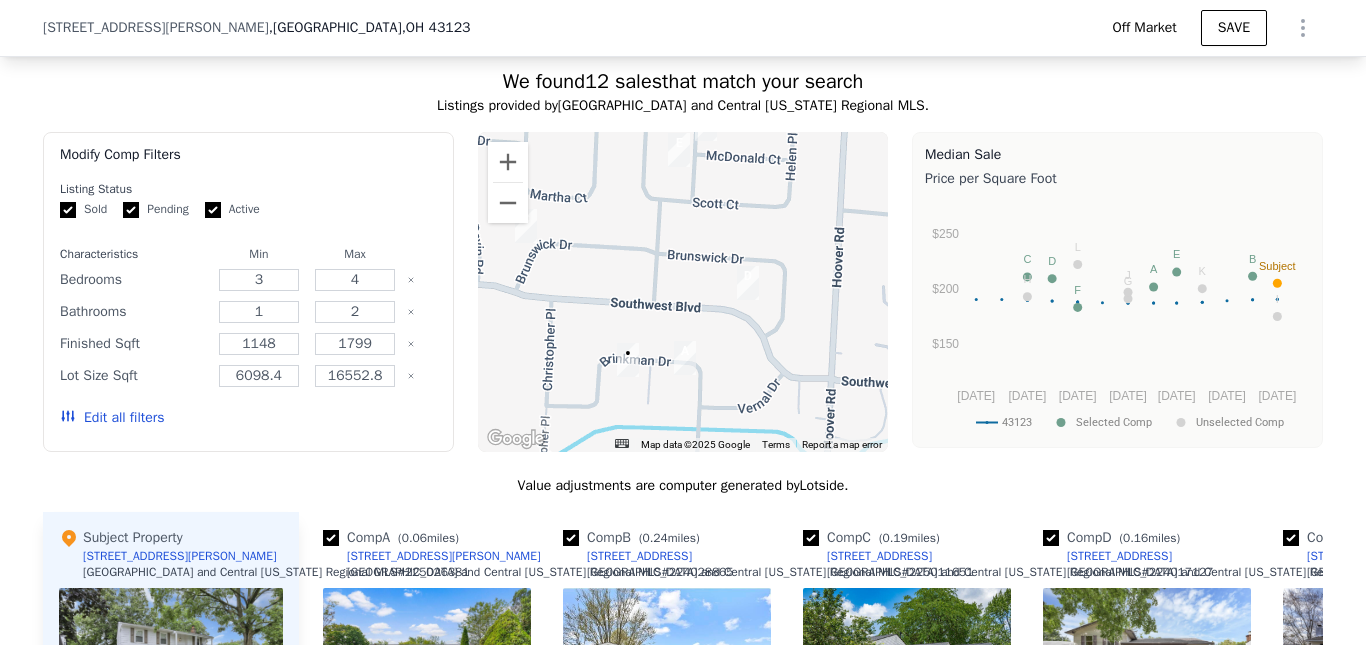 drag, startPoint x: 677, startPoint y: 344, endPoint x: 677, endPoint y: 317, distance: 27 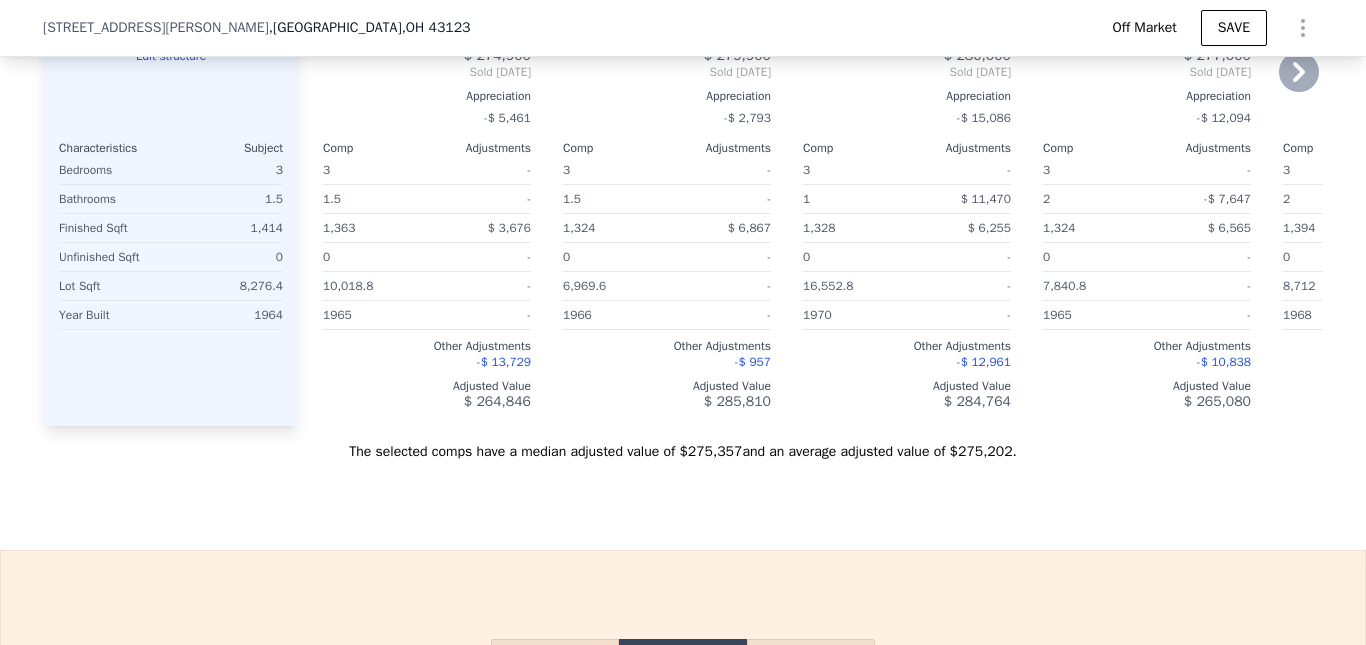 scroll, scrollTop: 1894, scrollLeft: 0, axis: vertical 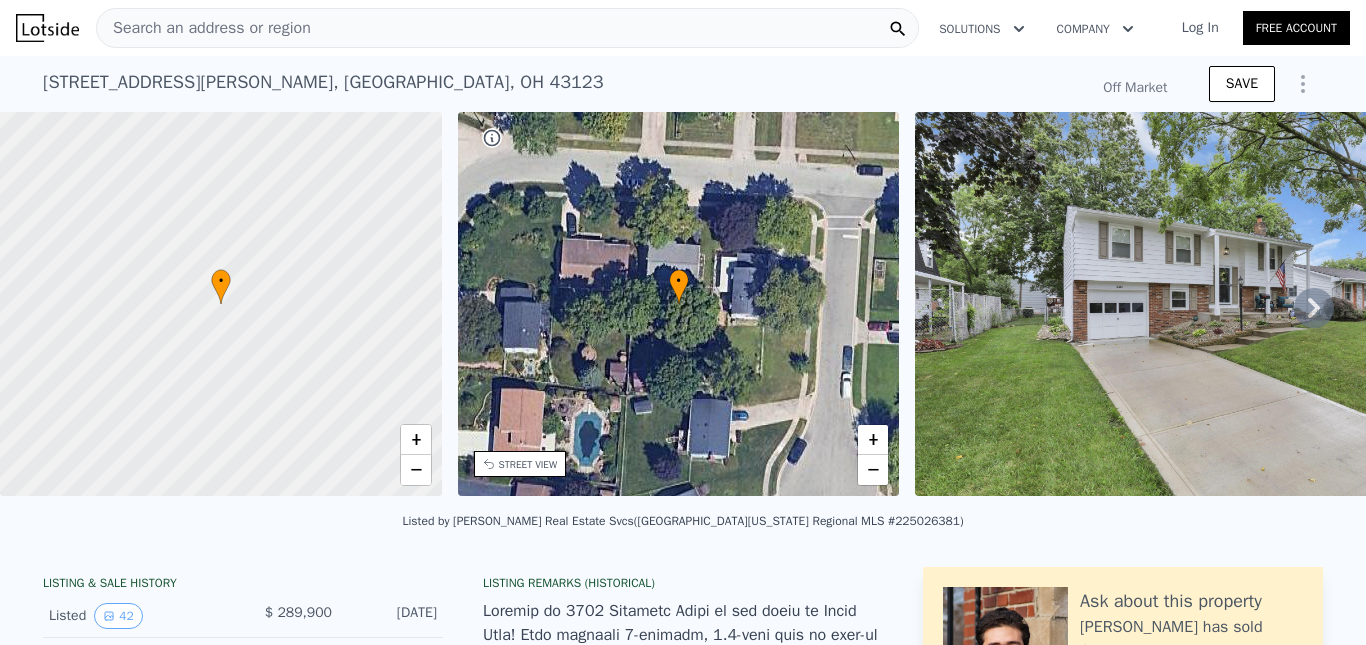 click on "Search an address or region" at bounding box center [507, 28] 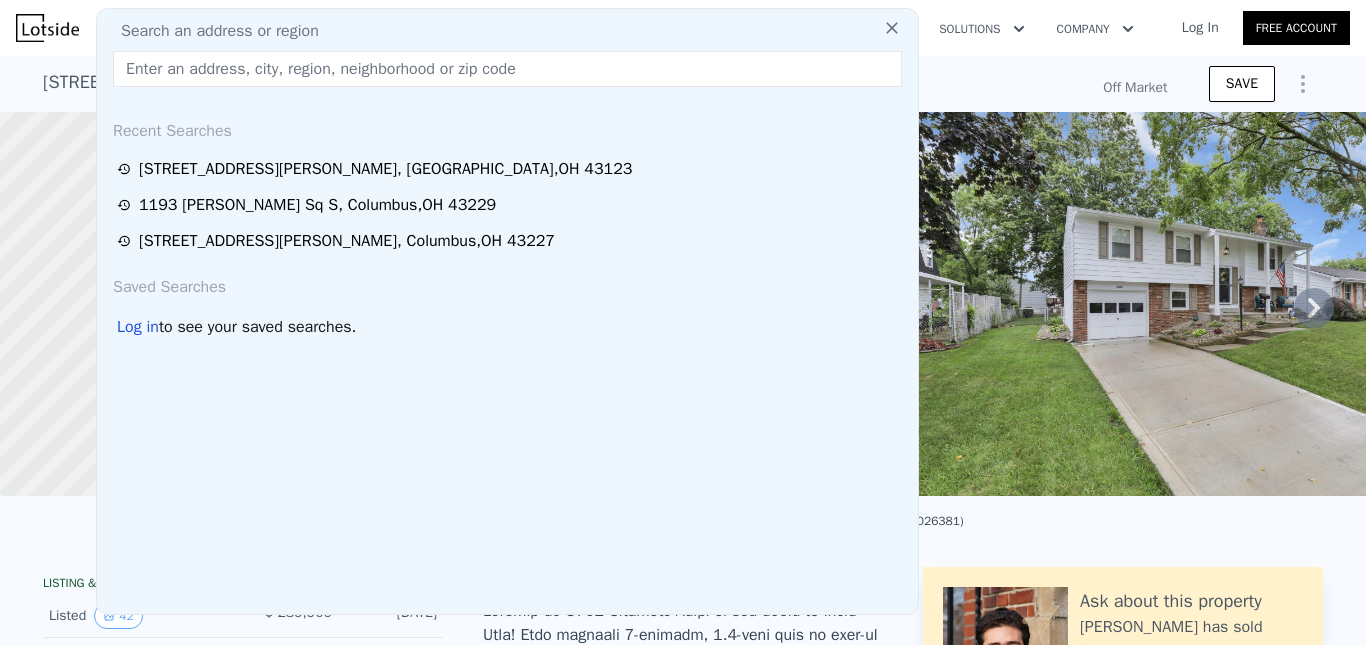 click at bounding box center [507, 69] 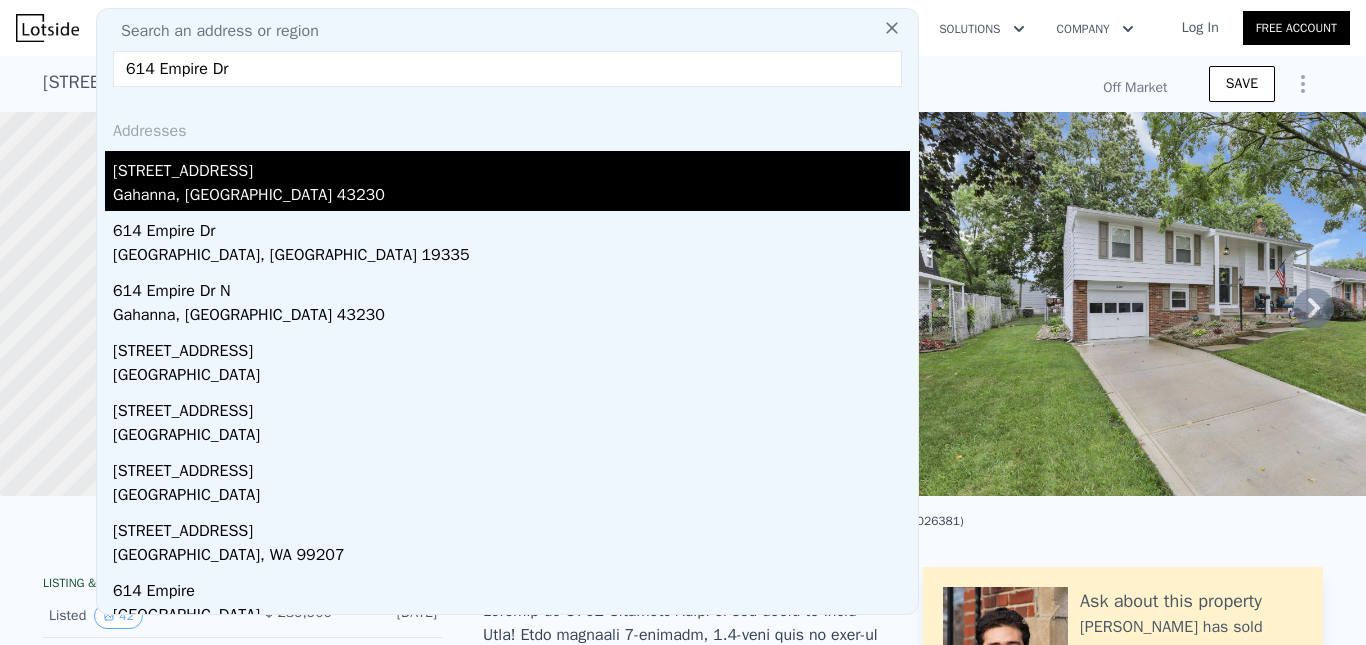 type on "614 Empire Dr" 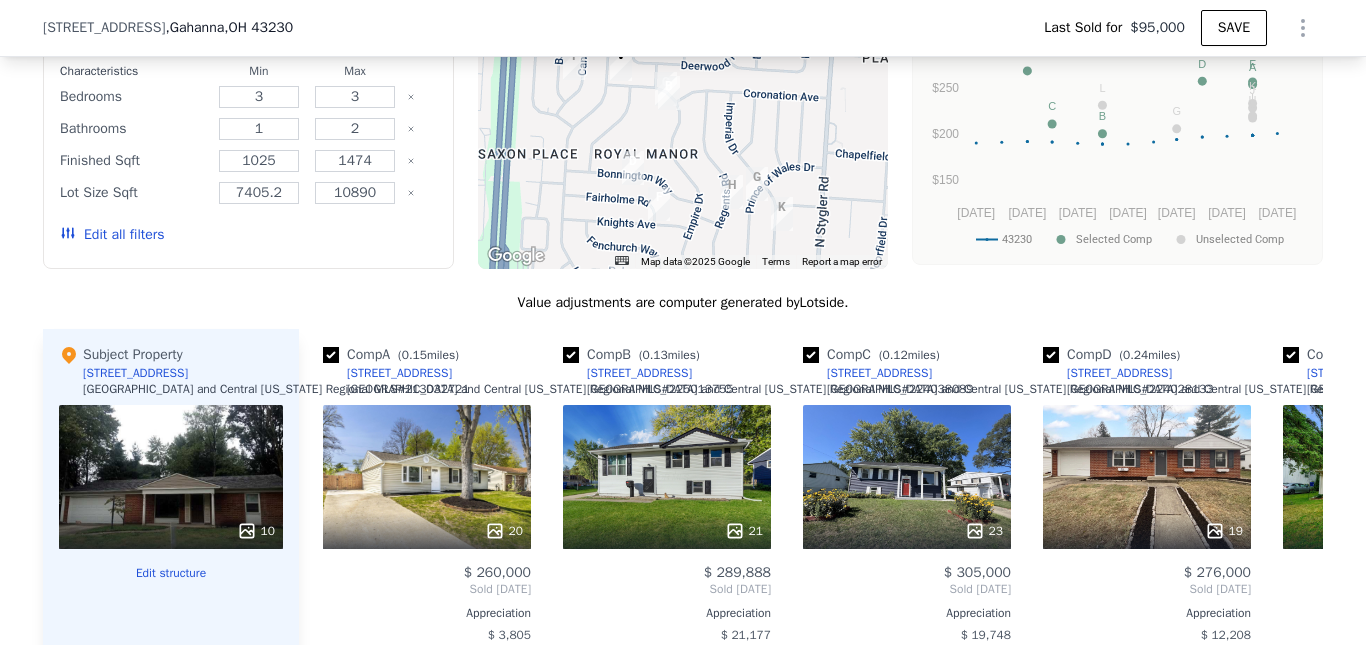 scroll, scrollTop: 1333, scrollLeft: 0, axis: vertical 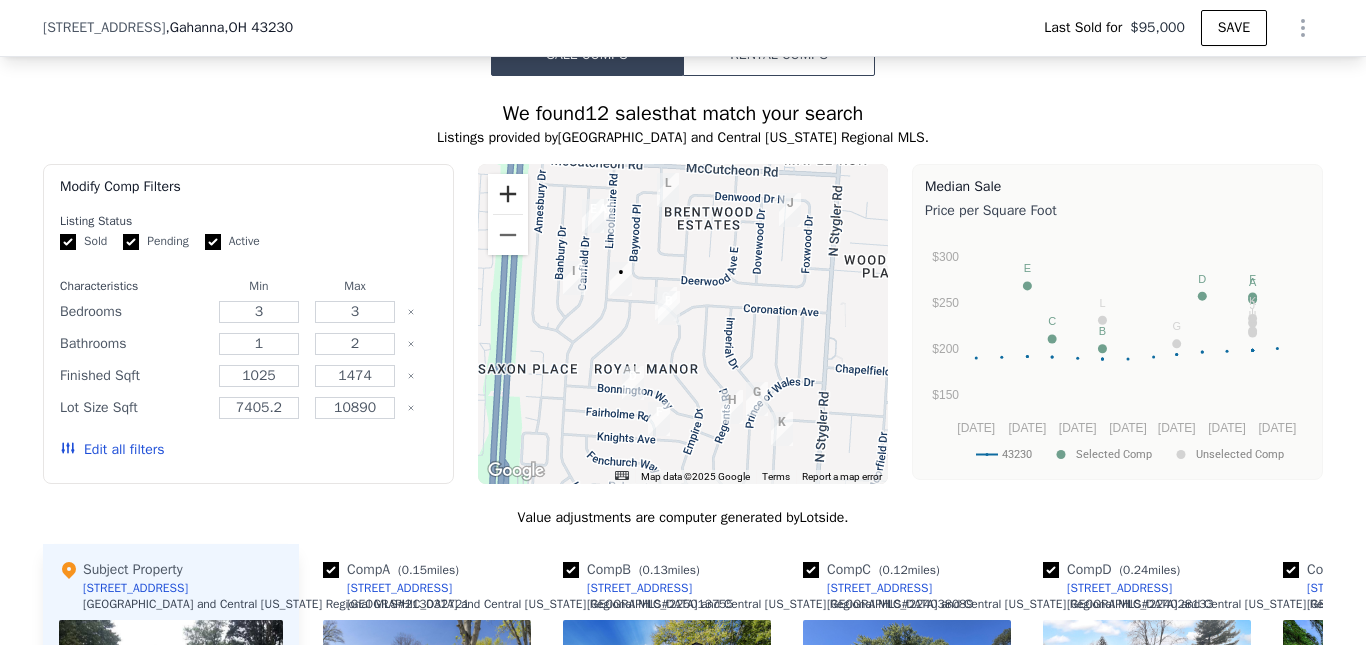 click at bounding box center (508, 194) 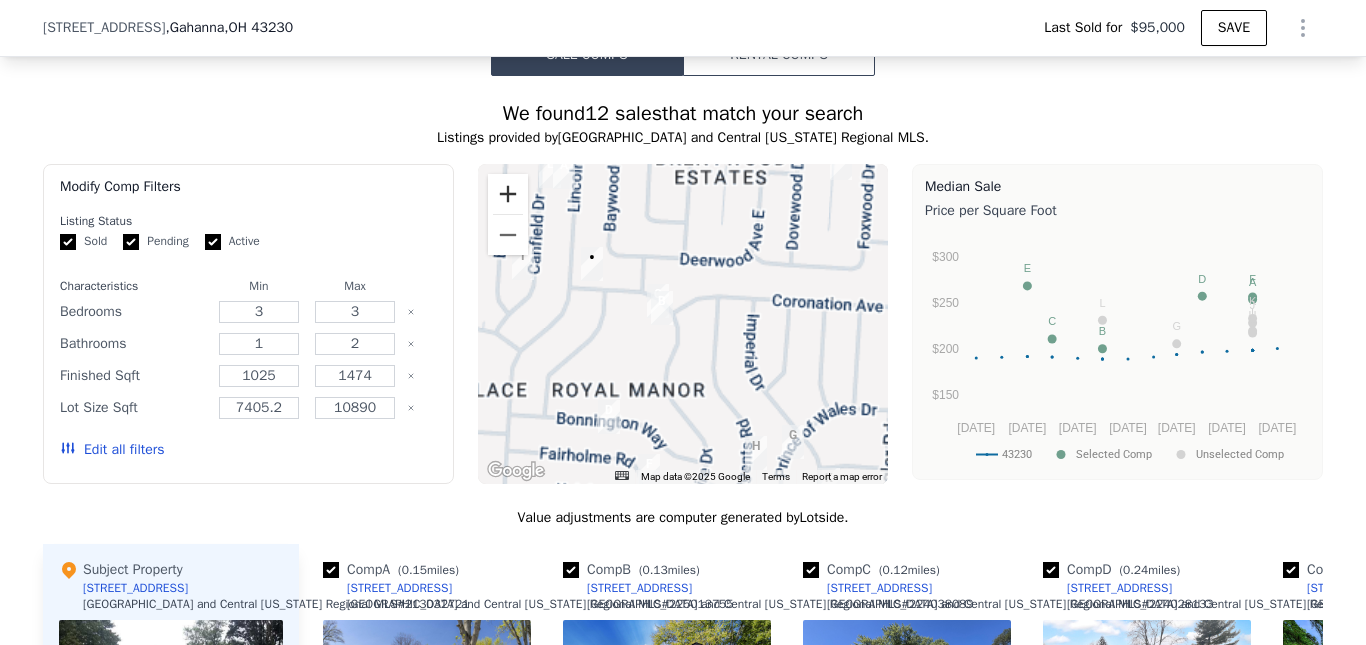 click at bounding box center (508, 194) 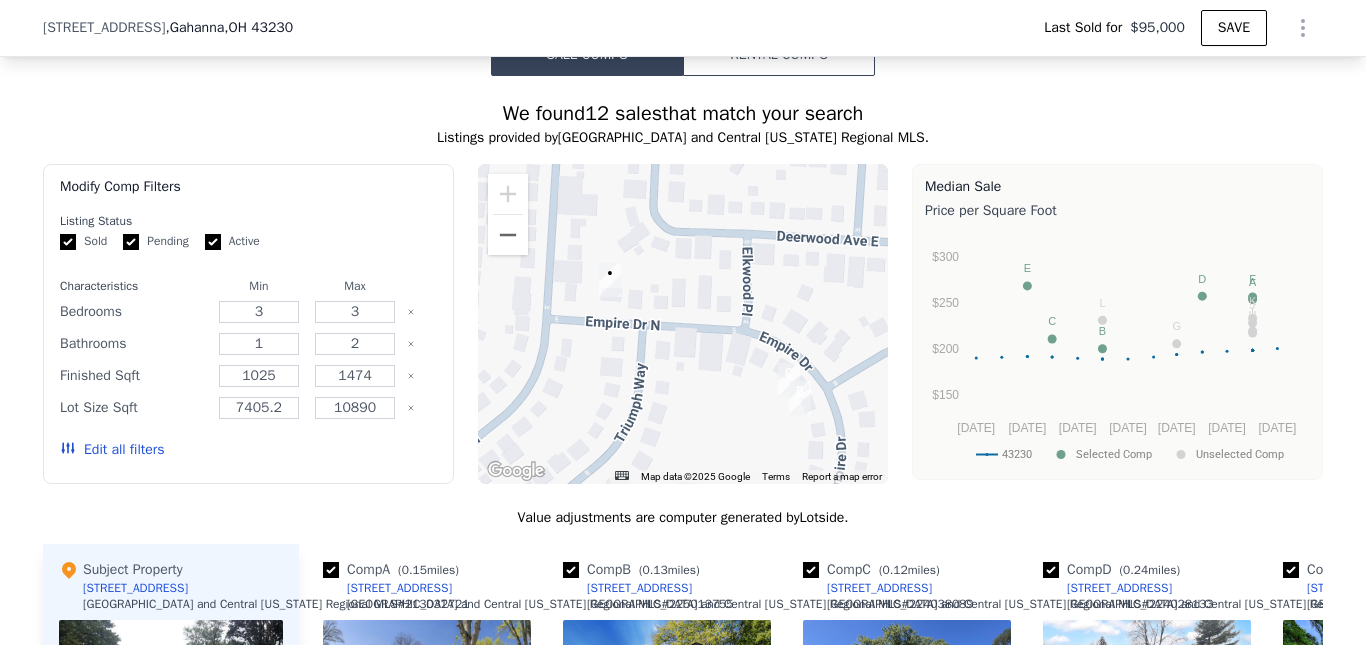 drag, startPoint x: 632, startPoint y: 254, endPoint x: 808, endPoint y: 349, distance: 200.0025 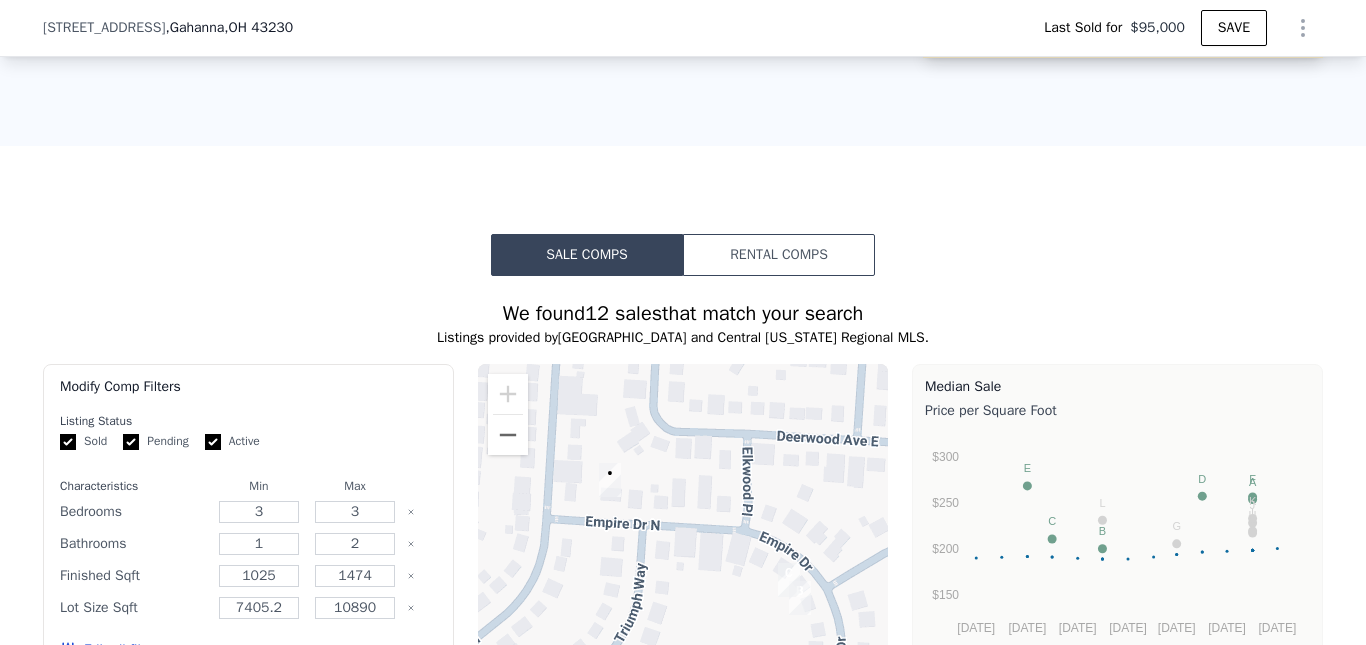 scroll, scrollTop: 1333, scrollLeft: 0, axis: vertical 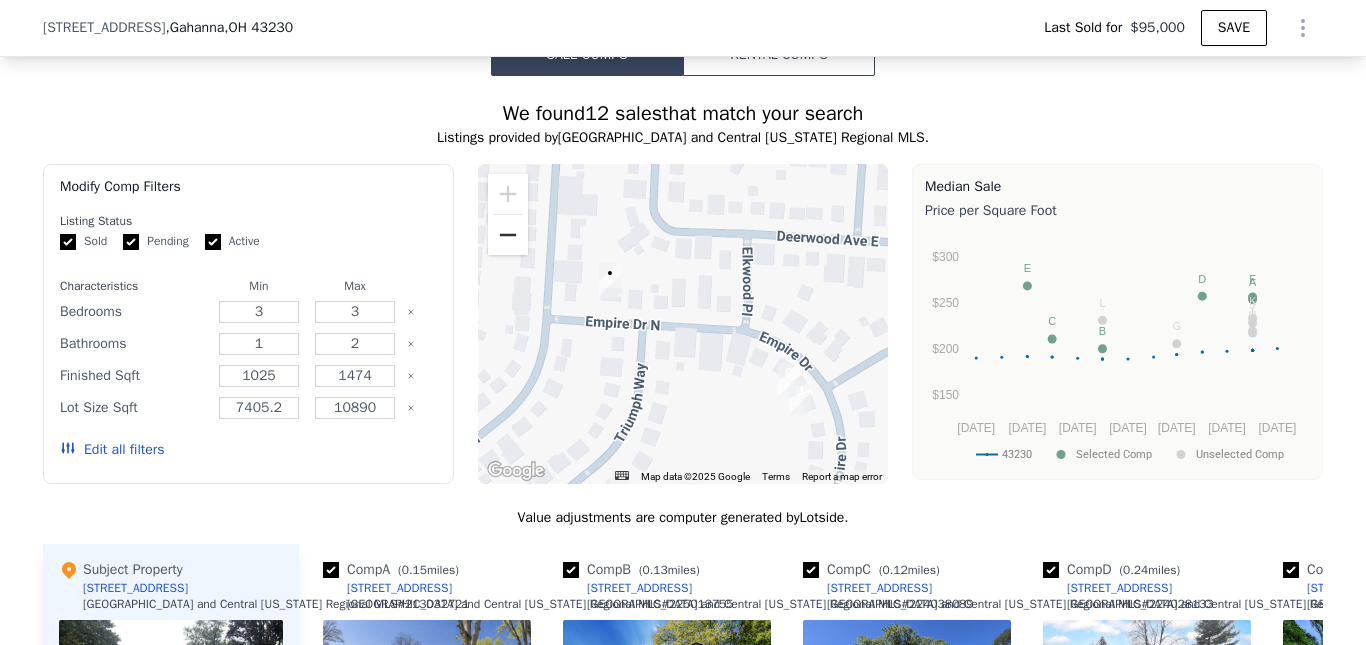 click at bounding box center (508, 235) 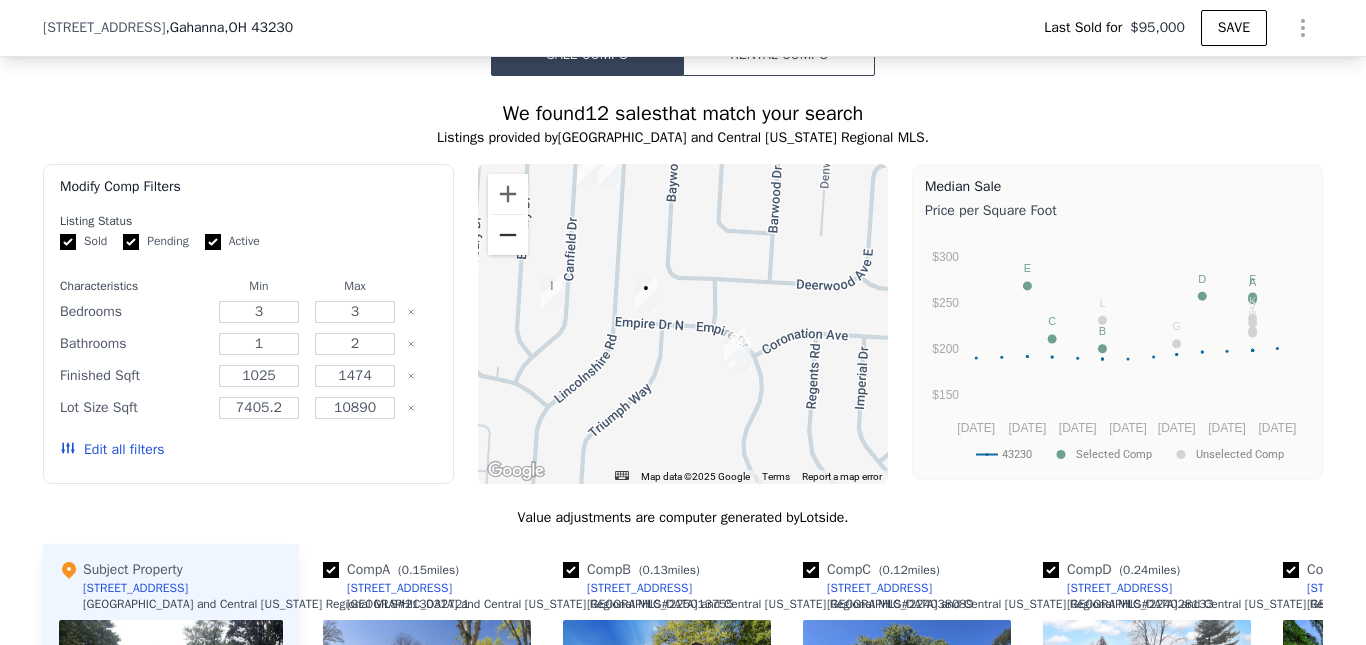 click at bounding box center (508, 235) 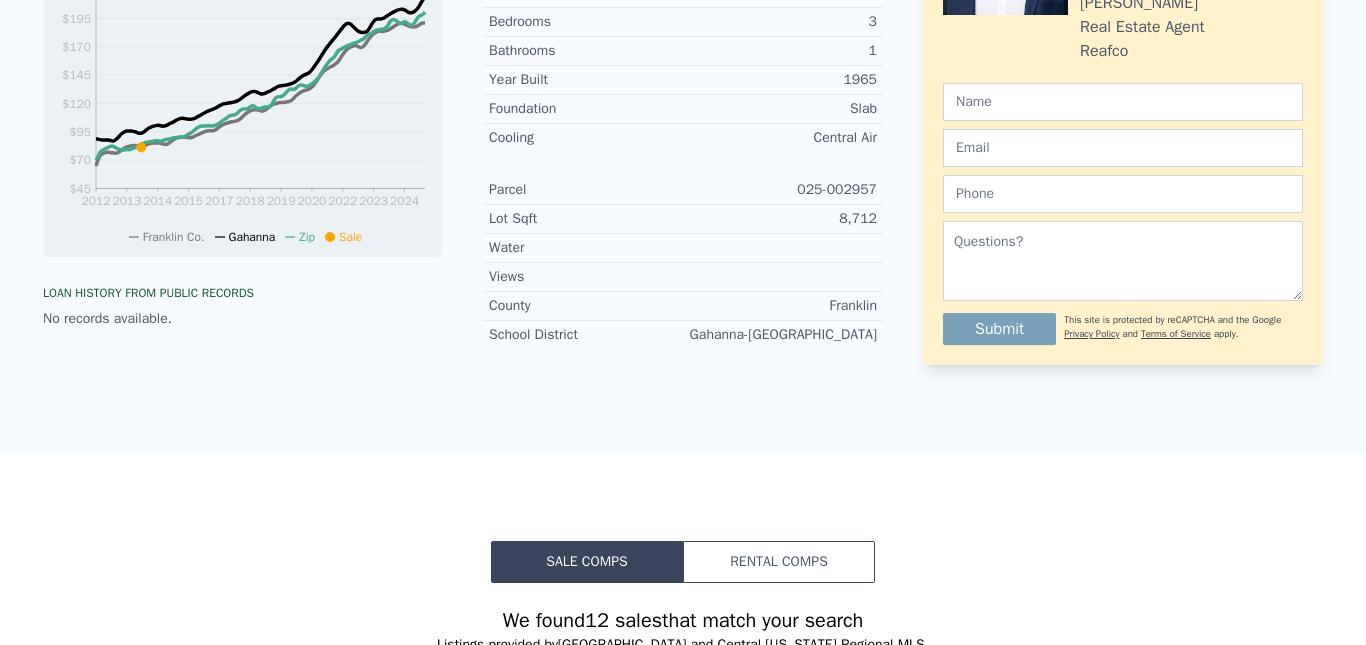 scroll, scrollTop: 0, scrollLeft: 0, axis: both 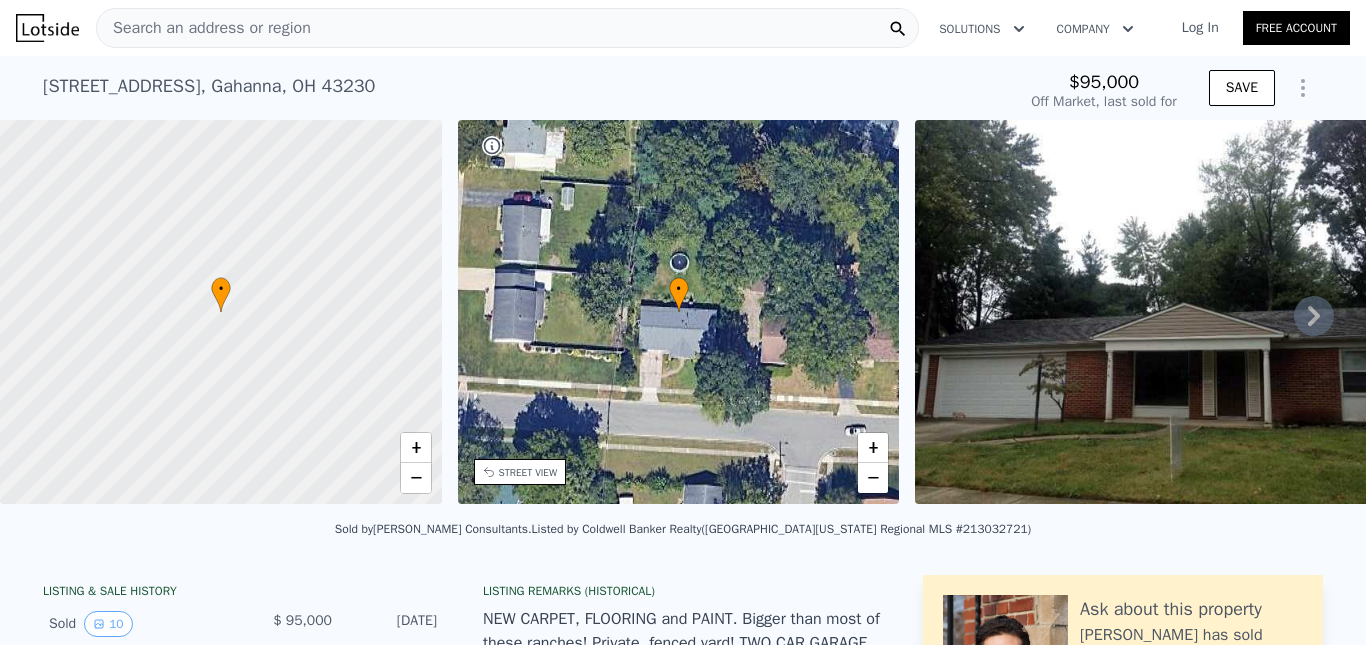 click on "Search an address or region" at bounding box center (204, 28) 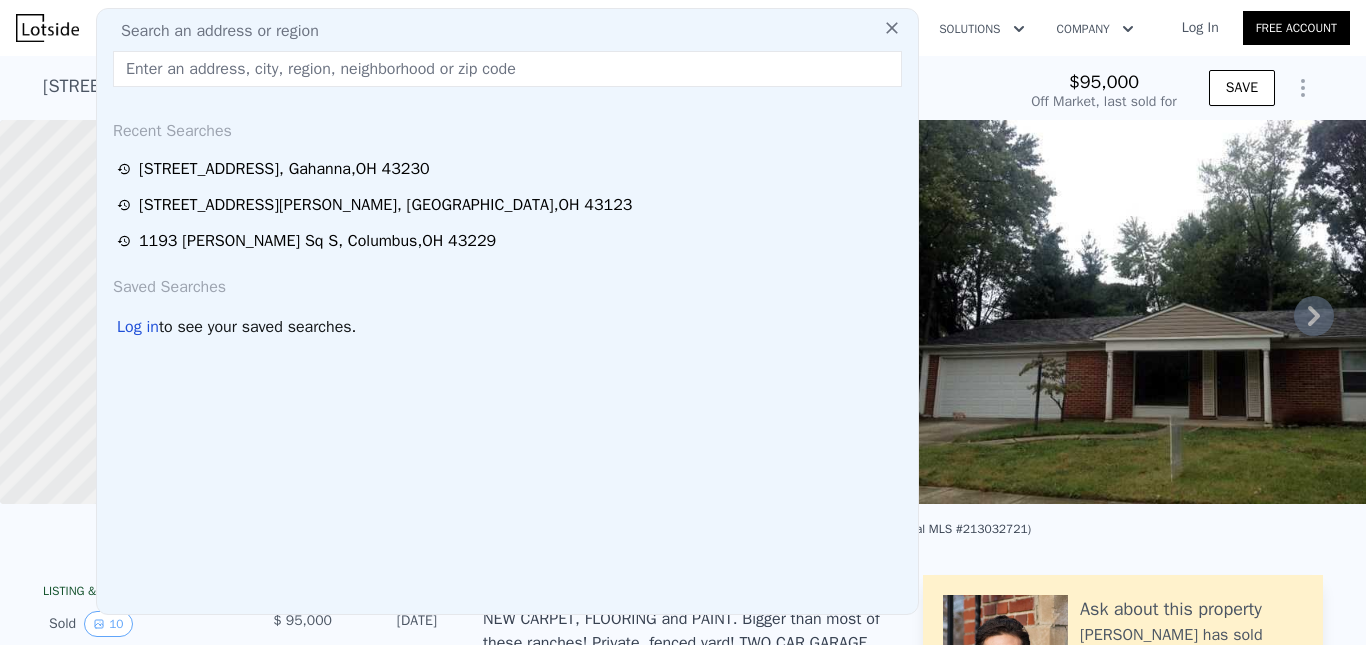 type on "[STREET_ADDRESS][PERSON_NAME]" 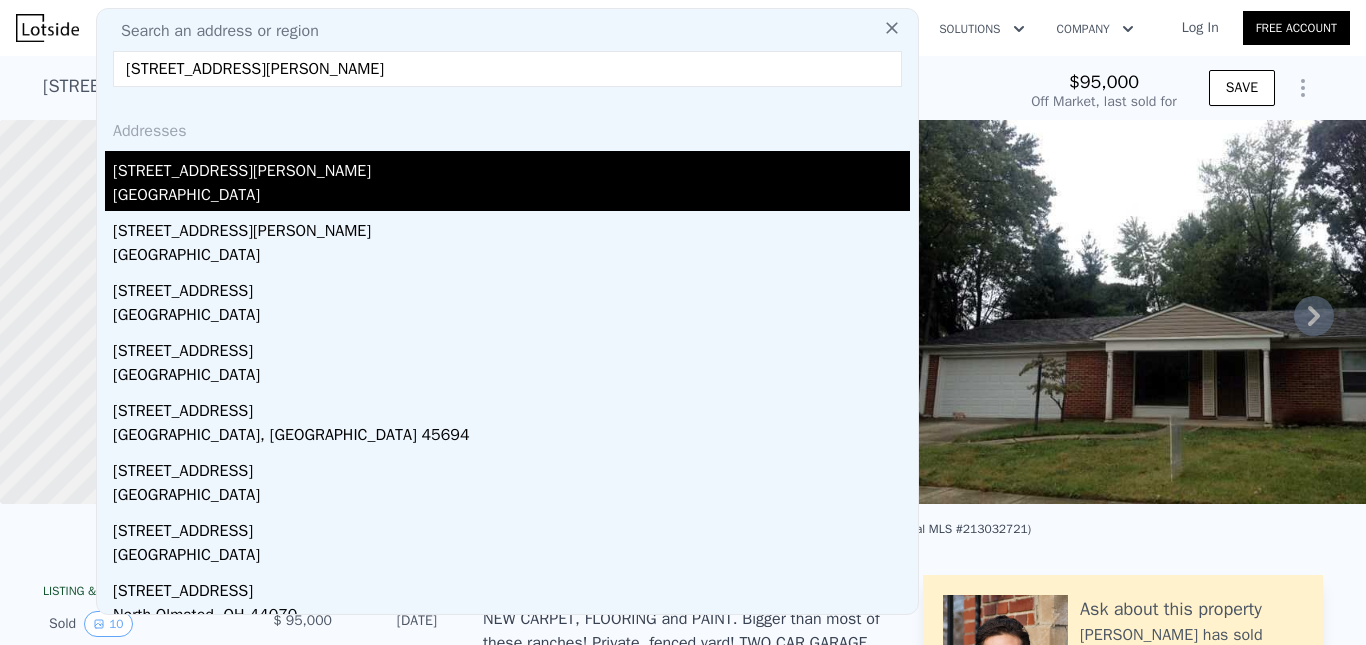 click on "[STREET_ADDRESS][PERSON_NAME]" at bounding box center (511, 167) 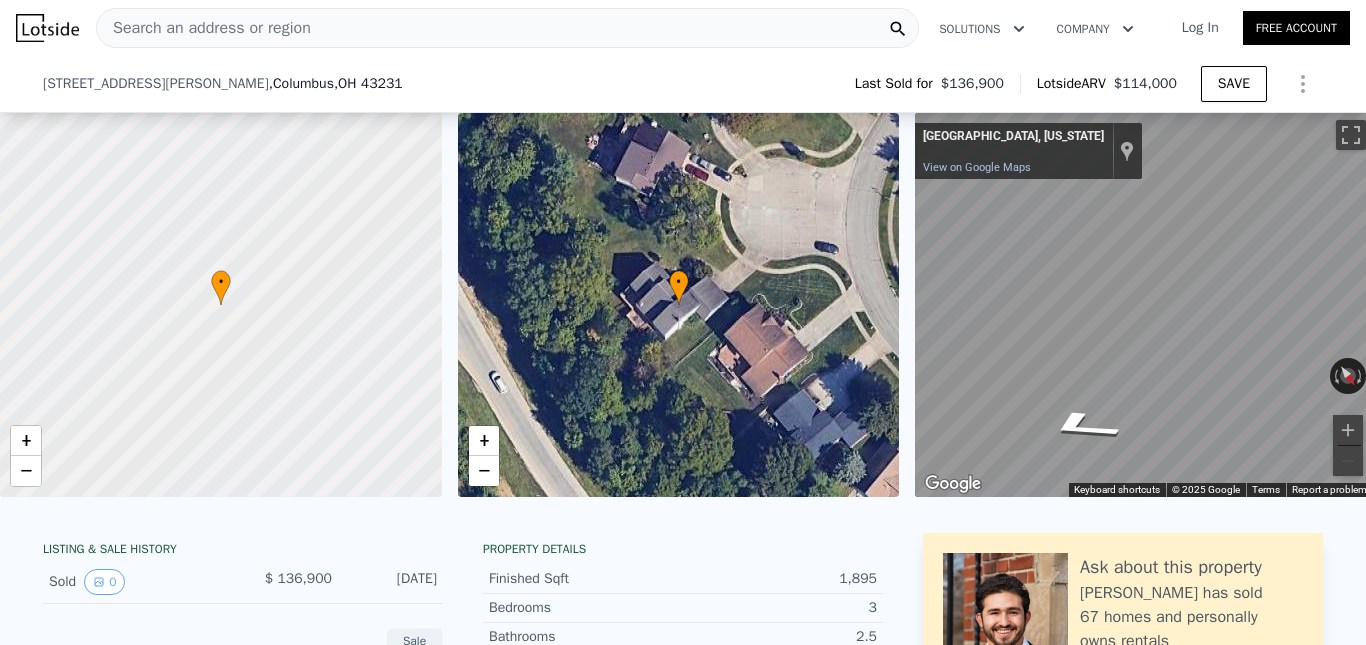 scroll, scrollTop: 736, scrollLeft: 0, axis: vertical 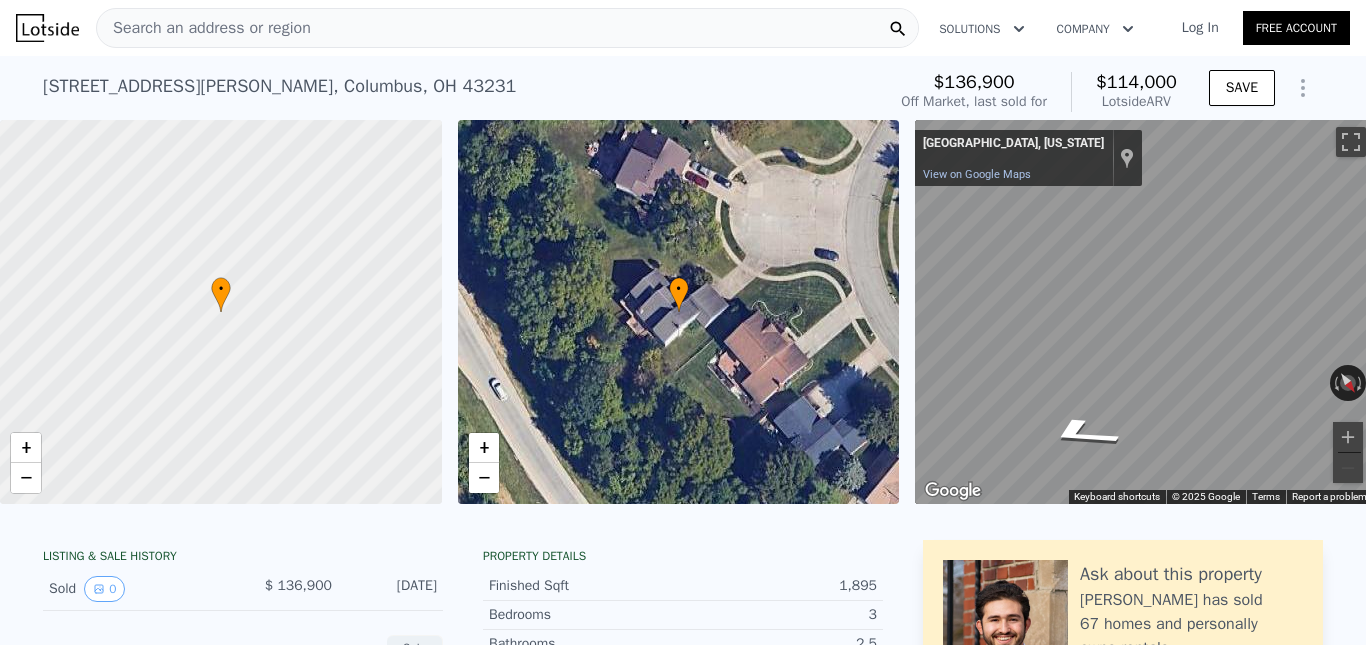 click on "Search an address or region" at bounding box center (507, 28) 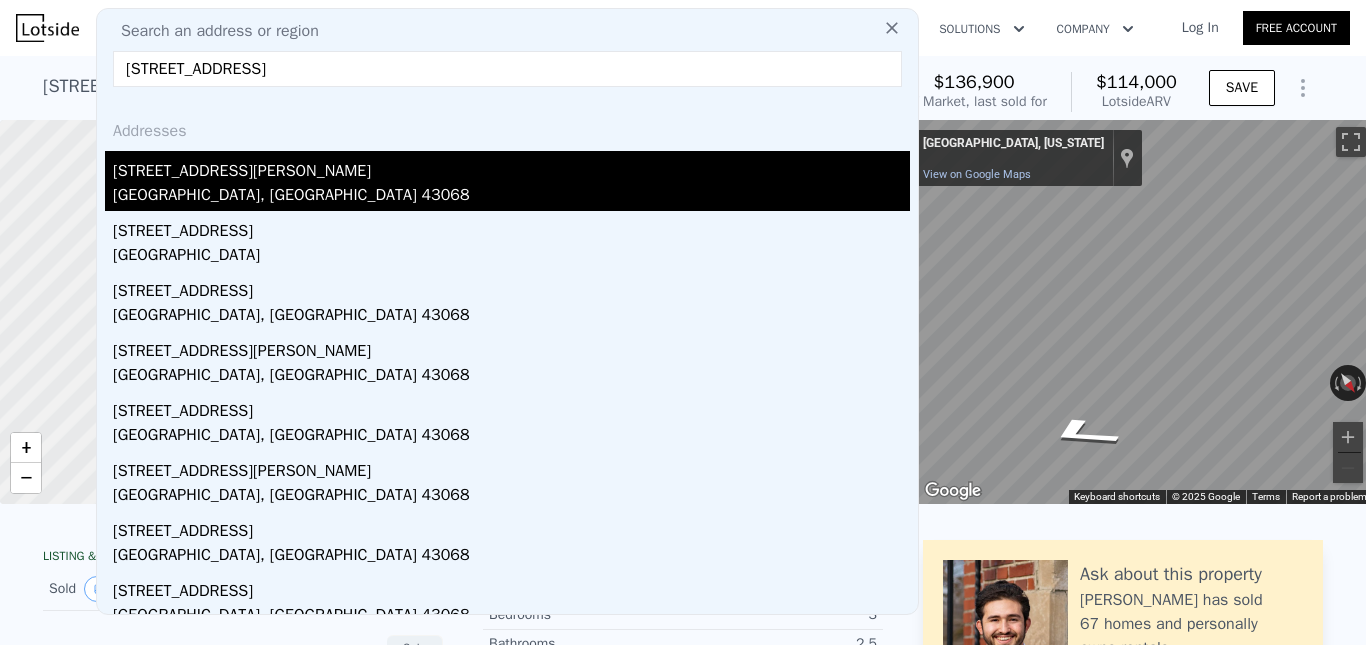 type on "[STREET_ADDRESS]" 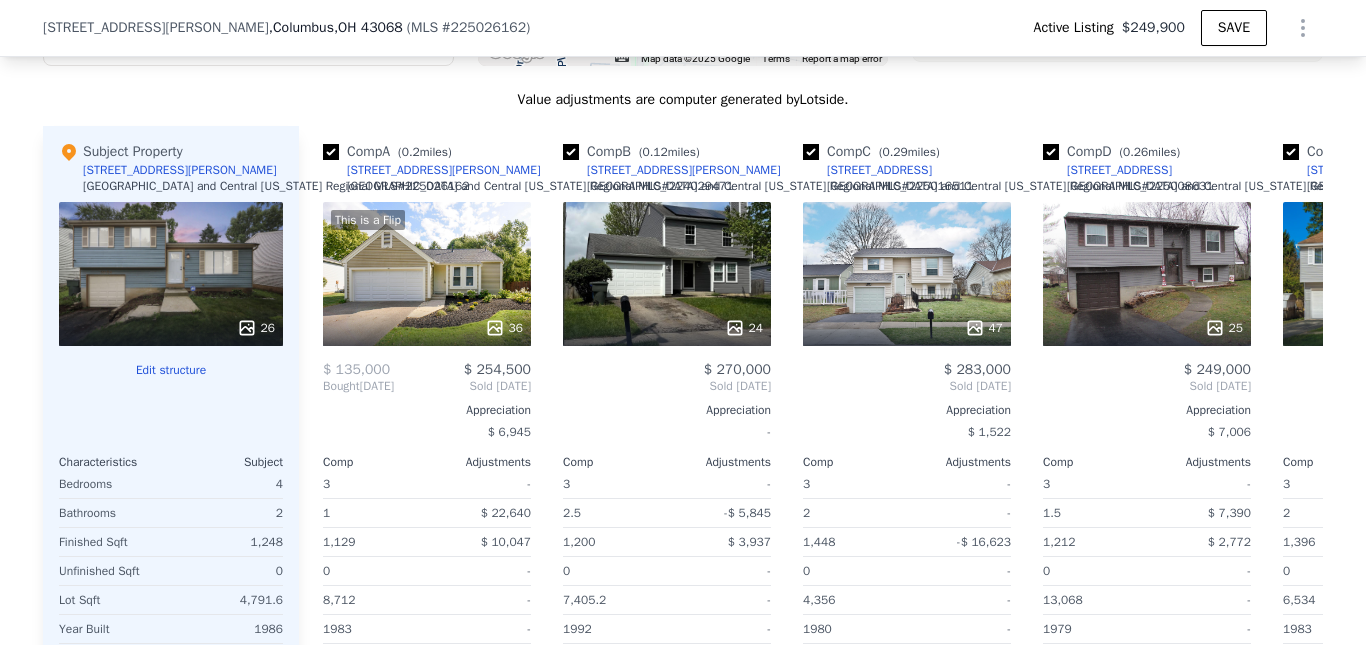 scroll, scrollTop: 1851, scrollLeft: 0, axis: vertical 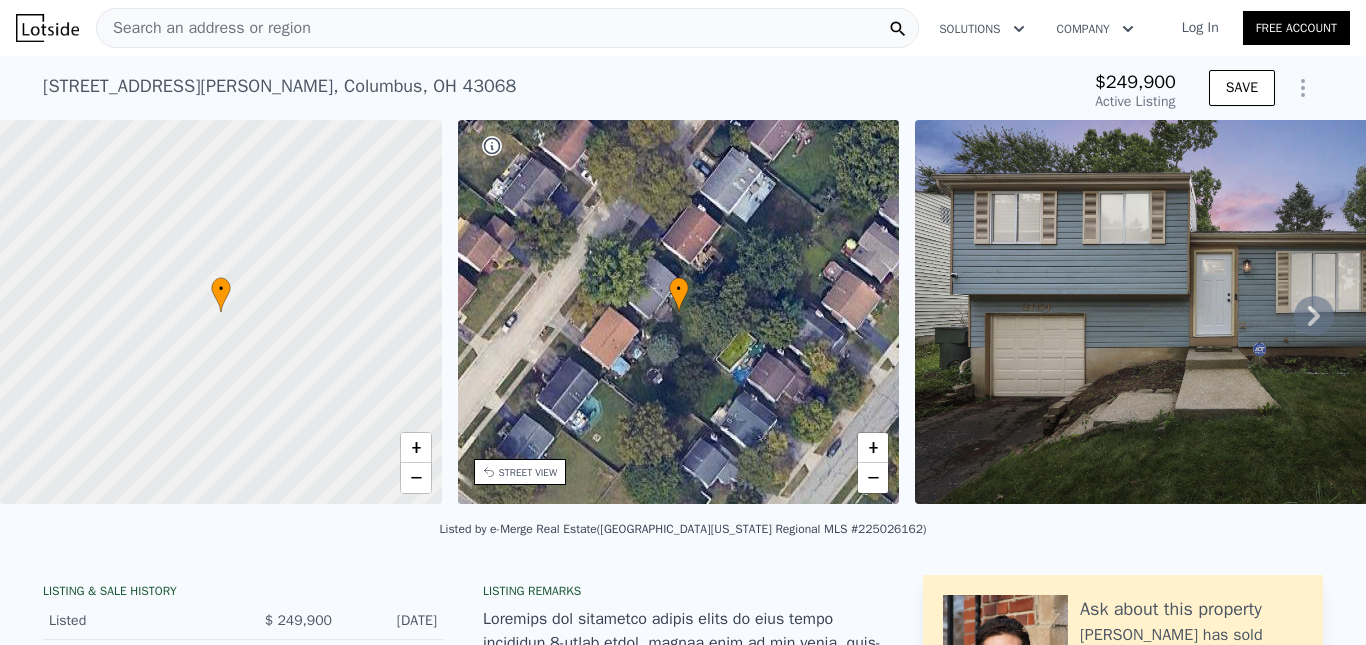 click on "Search an address or region" at bounding box center [204, 28] 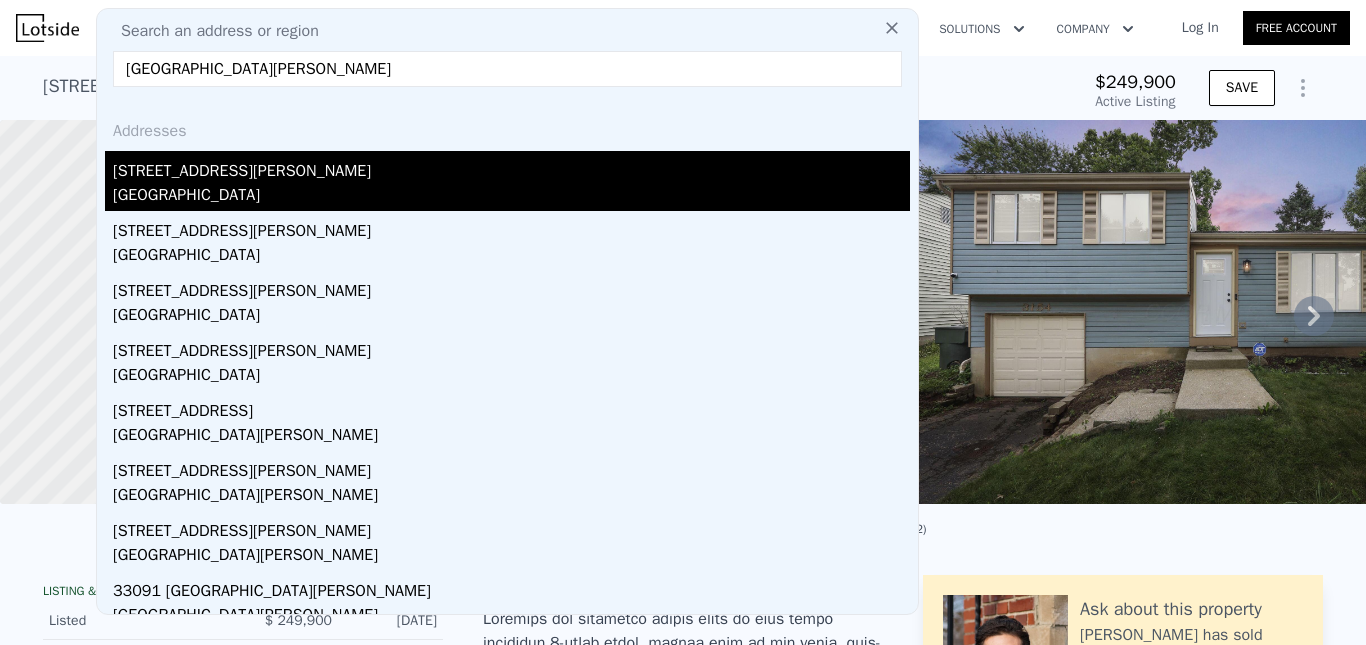type on "[GEOGRAPHIC_DATA][PERSON_NAME]" 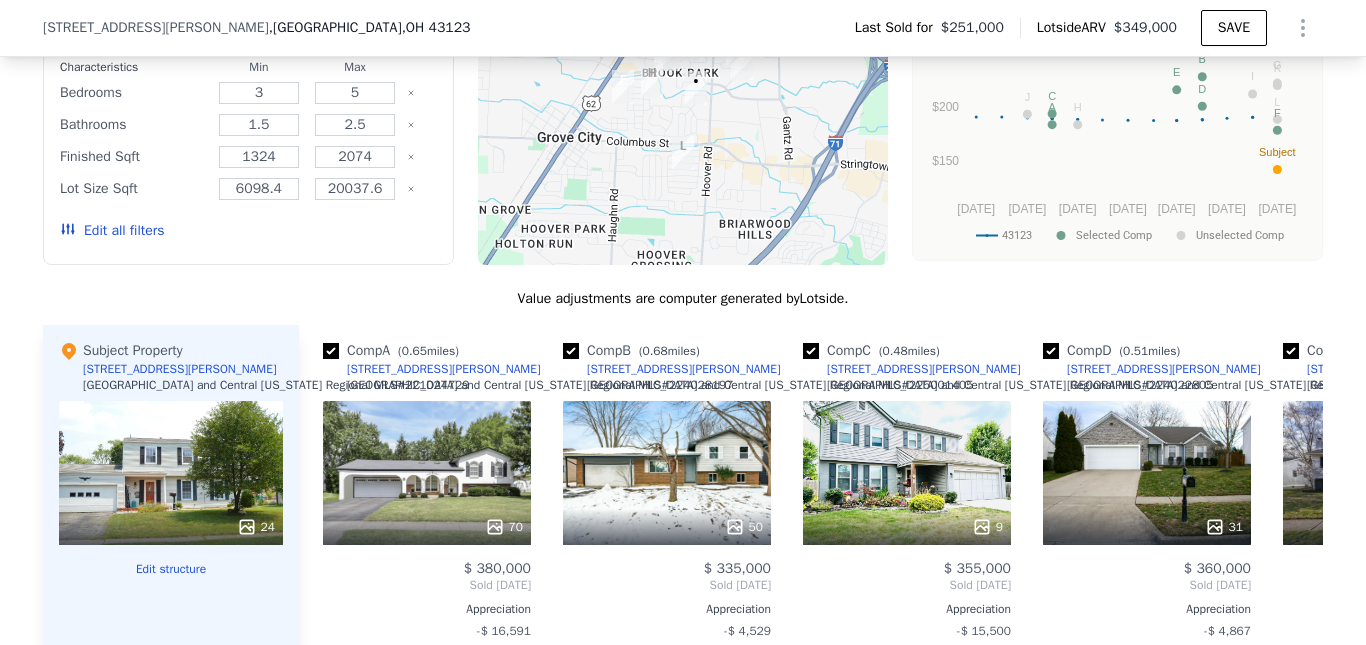 scroll, scrollTop: 1350, scrollLeft: 0, axis: vertical 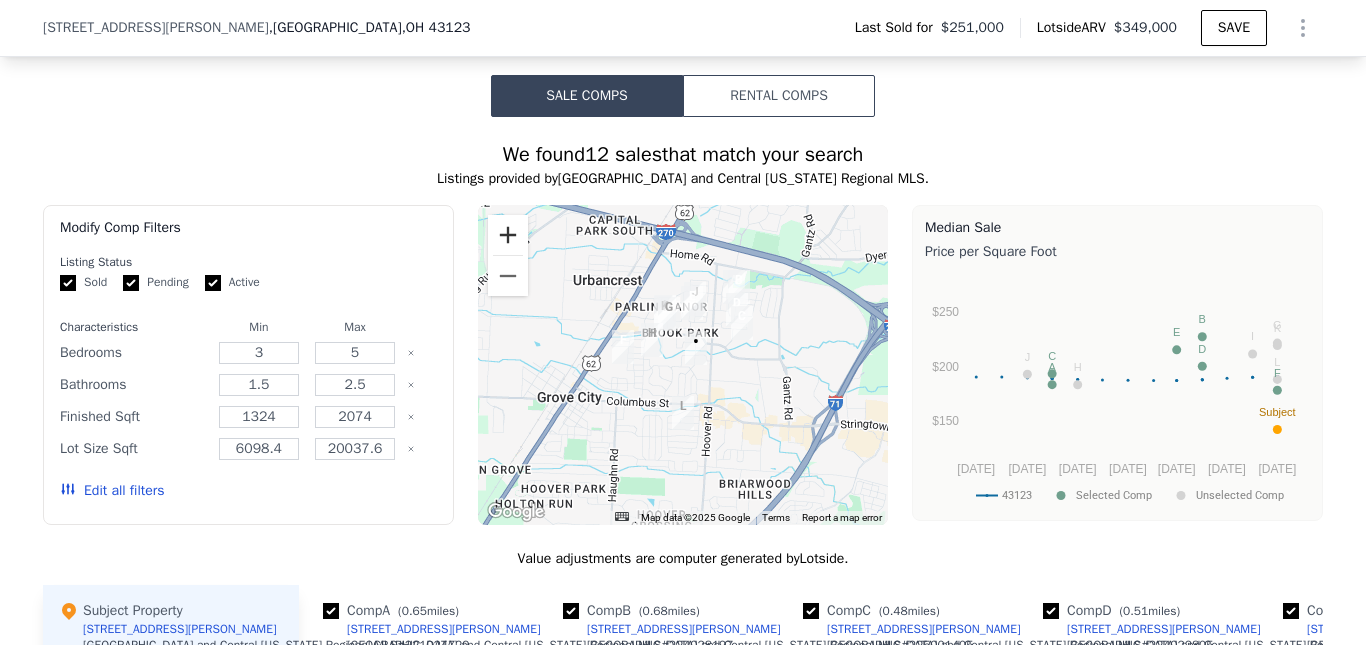 click at bounding box center [508, 235] 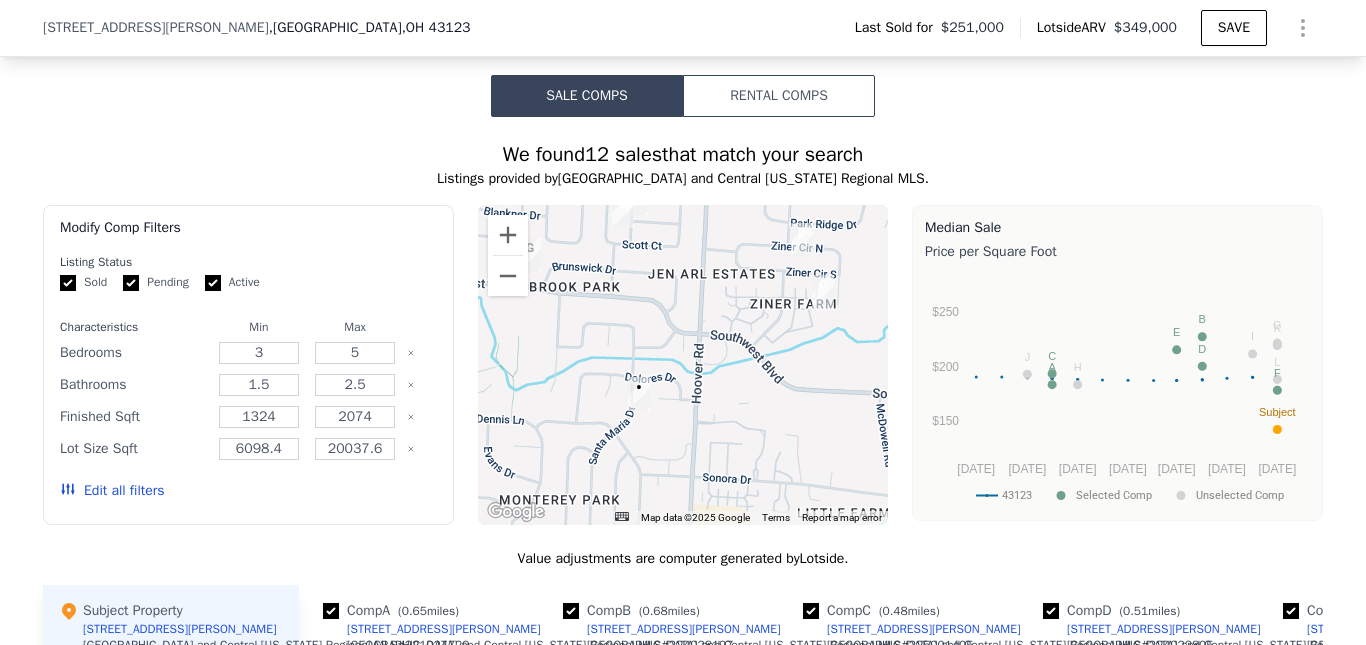 drag, startPoint x: 793, startPoint y: 385, endPoint x: 693, endPoint y: 436, distance: 112.25417 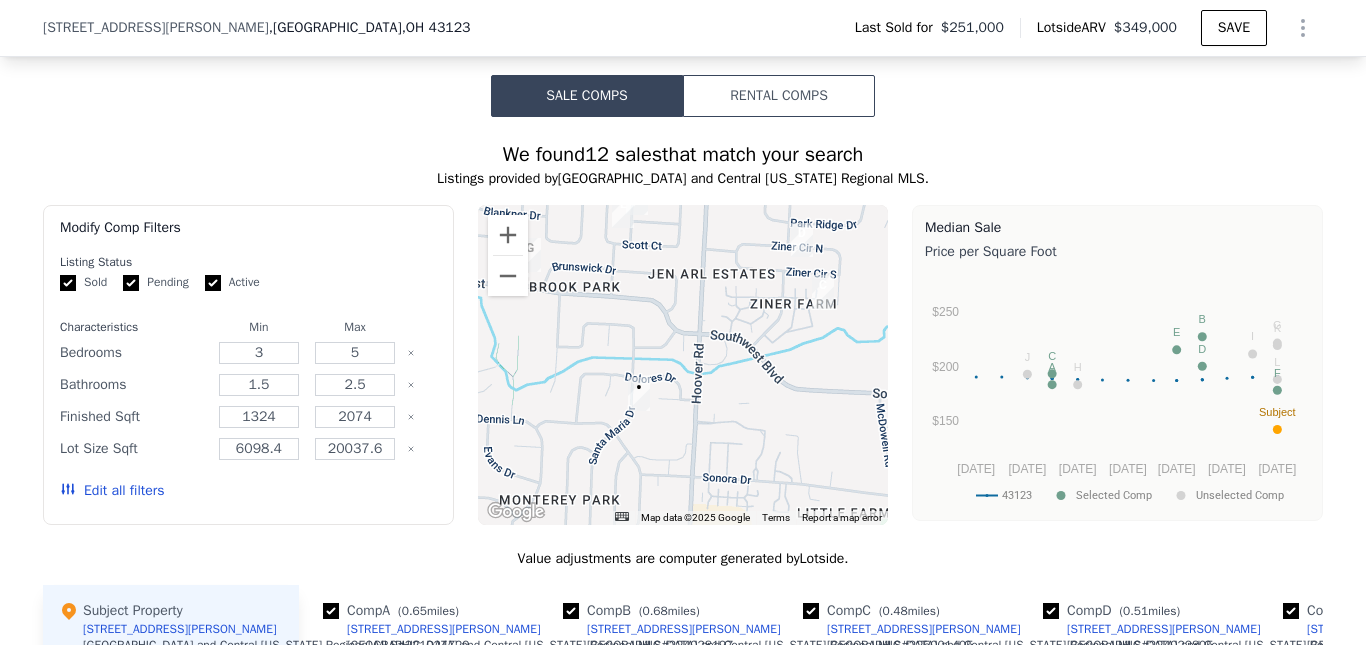 scroll, scrollTop: 950, scrollLeft: 0, axis: vertical 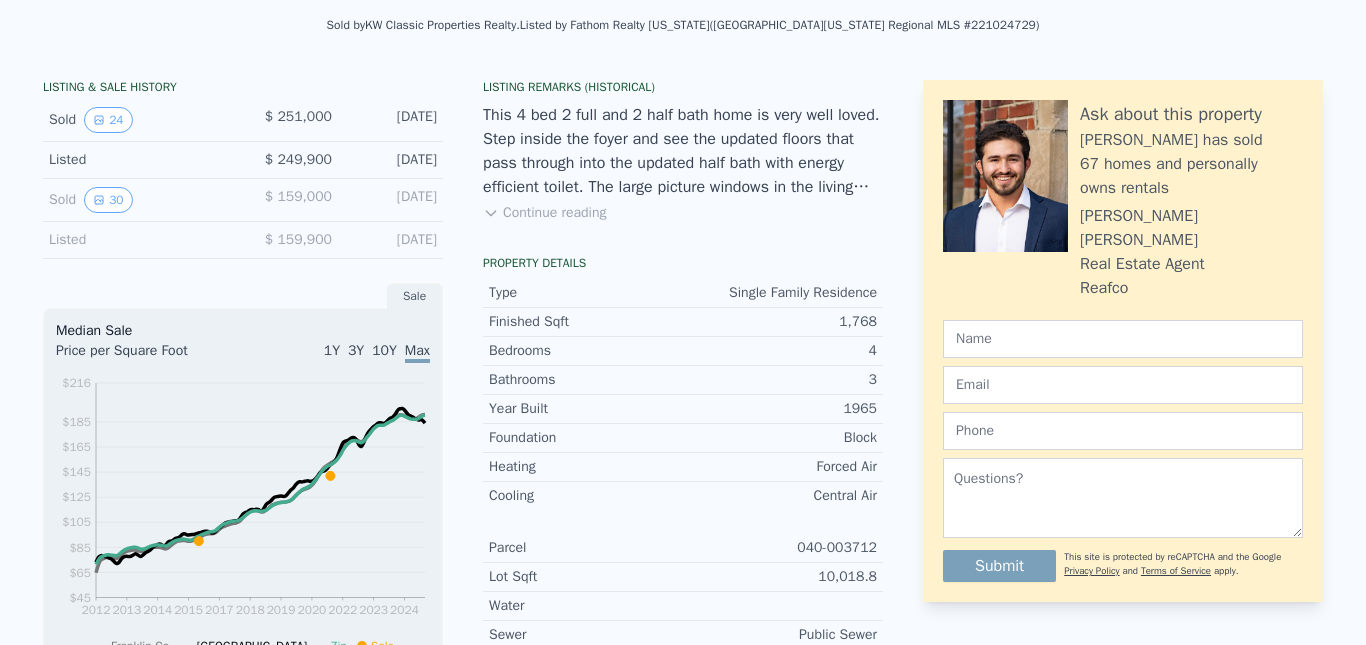 click on "Search an address or region" at bounding box center [507, -476] 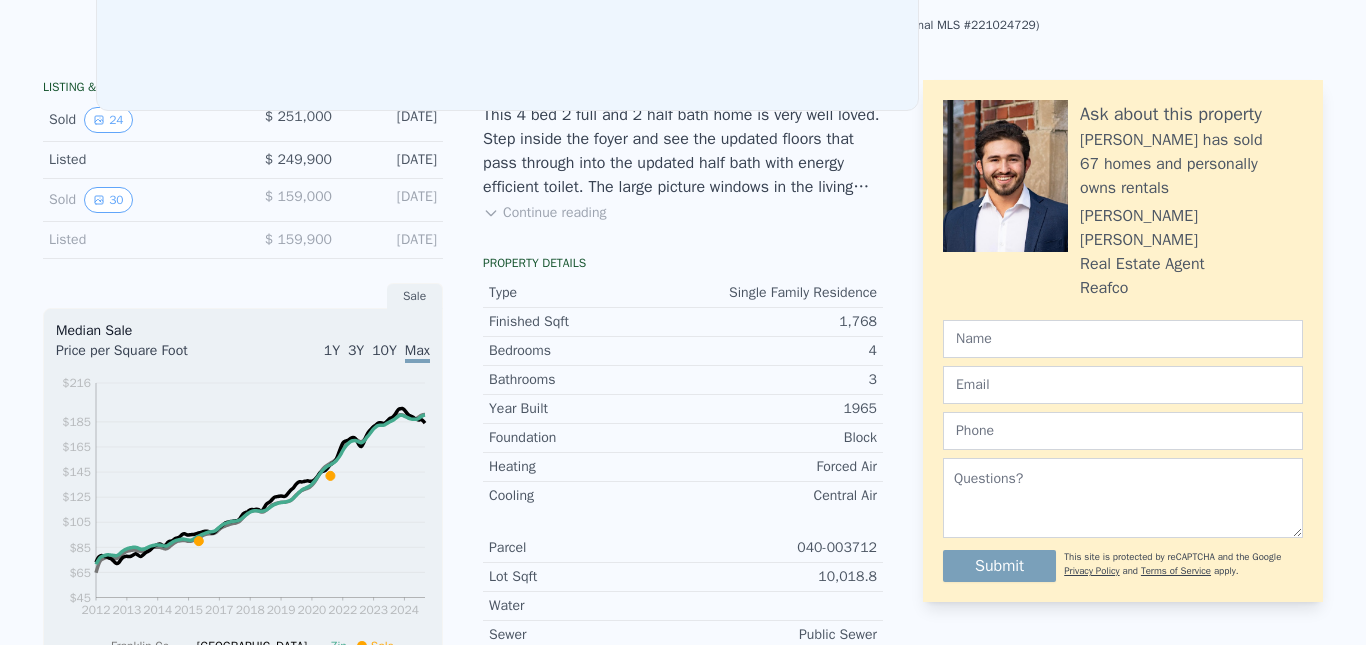 scroll, scrollTop: 7, scrollLeft: 0, axis: vertical 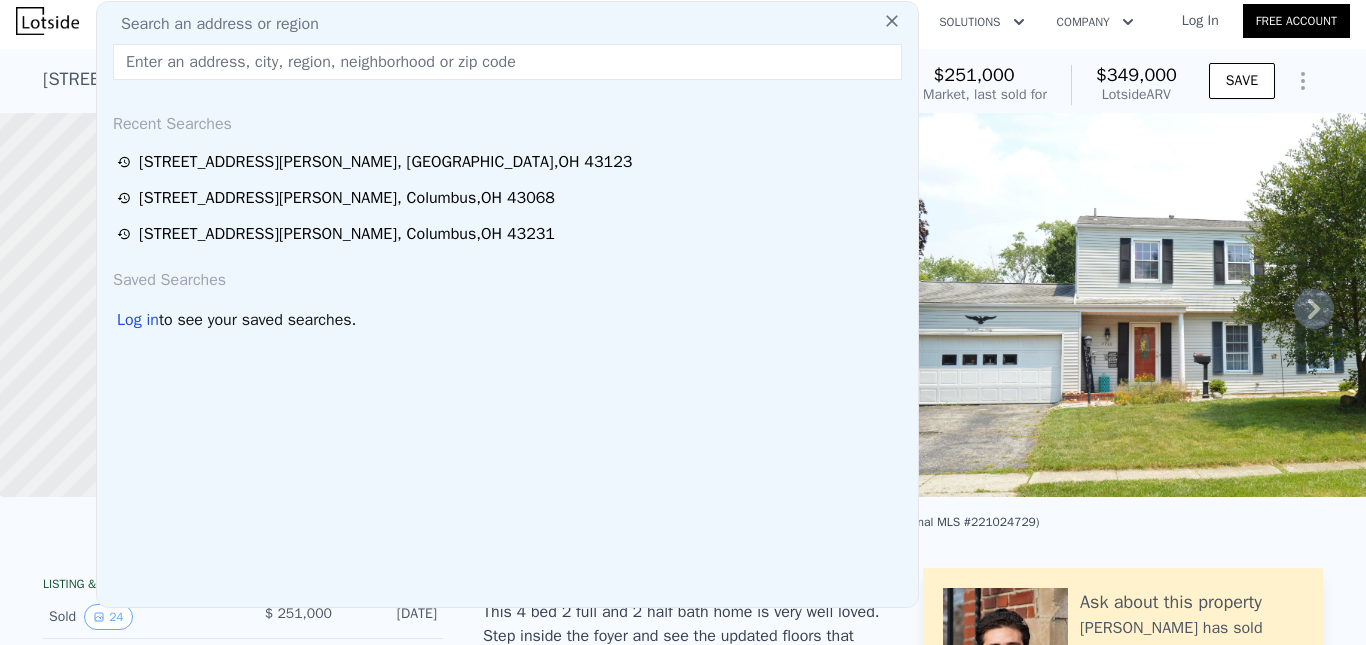 click at bounding box center [507, 62] 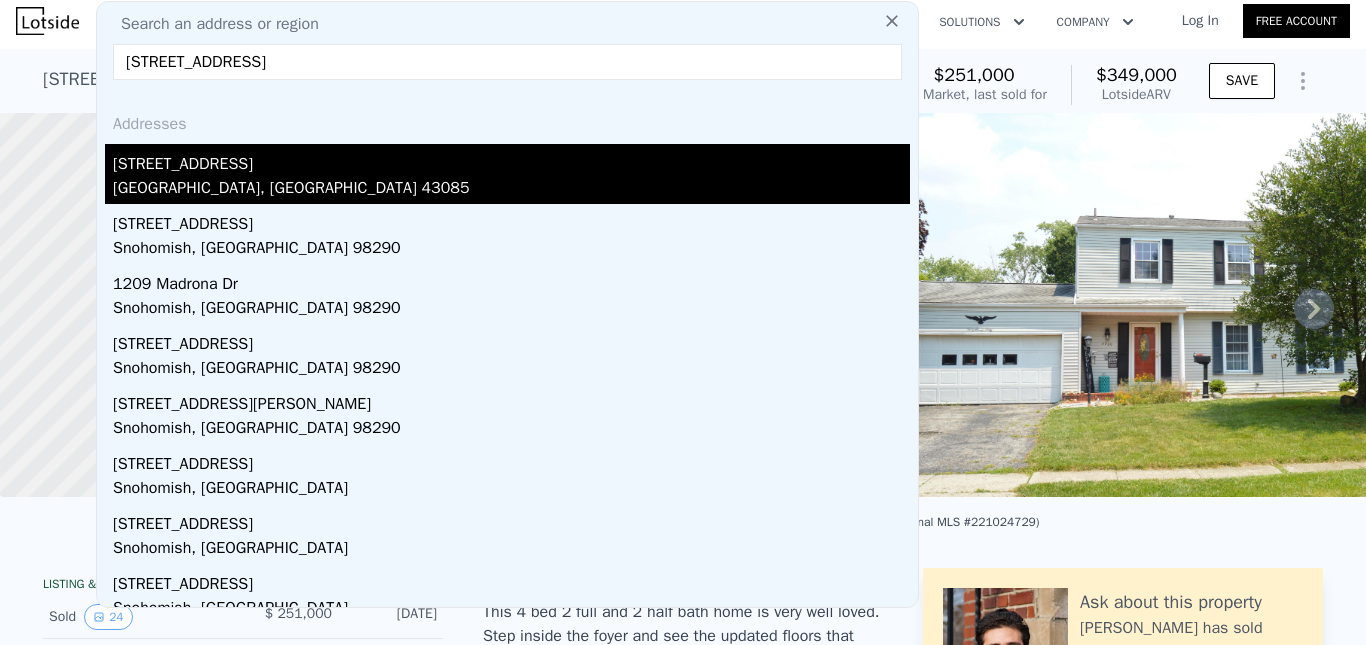 type on "[STREET_ADDRESS]" 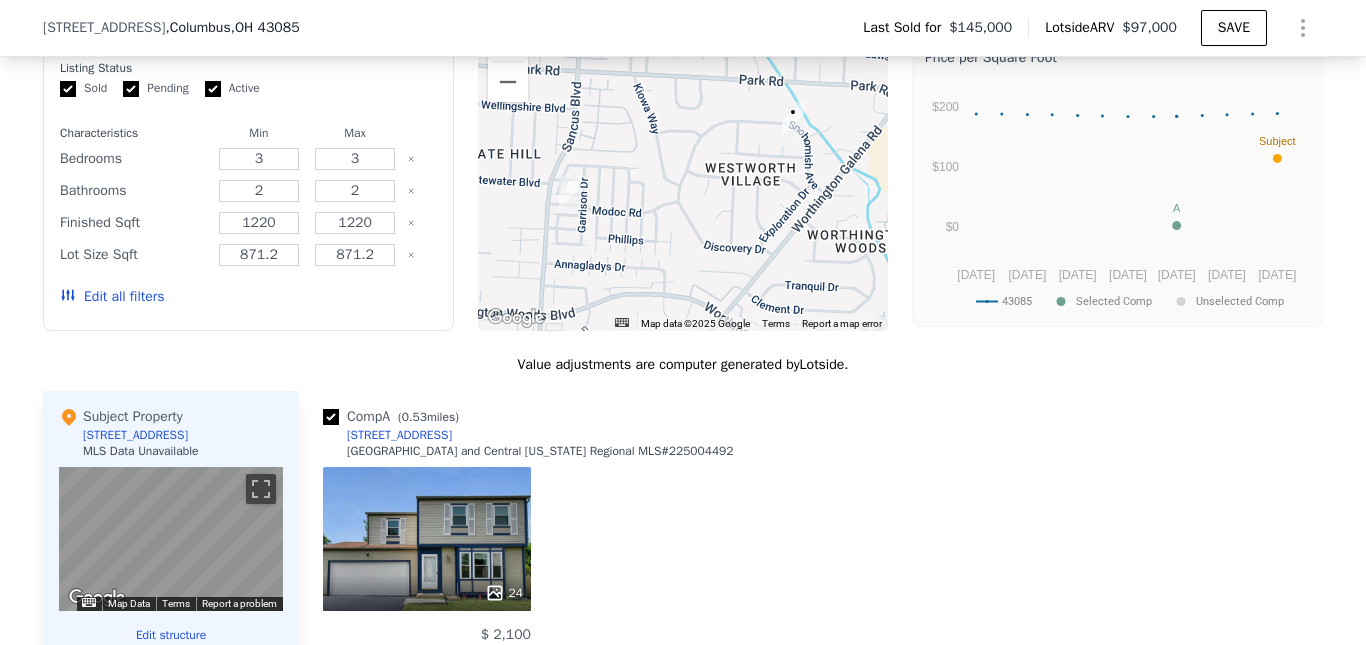 scroll, scrollTop: 1663, scrollLeft: 0, axis: vertical 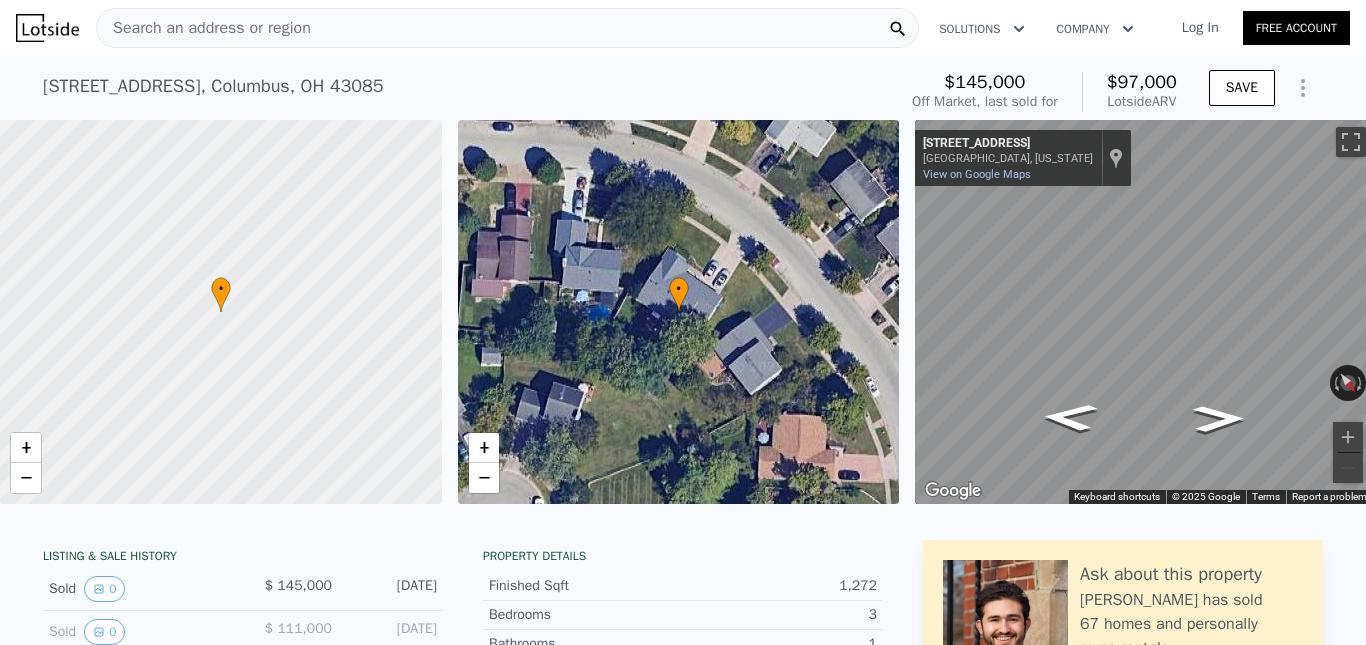 click on "Search an address or region" at bounding box center (507, 28) 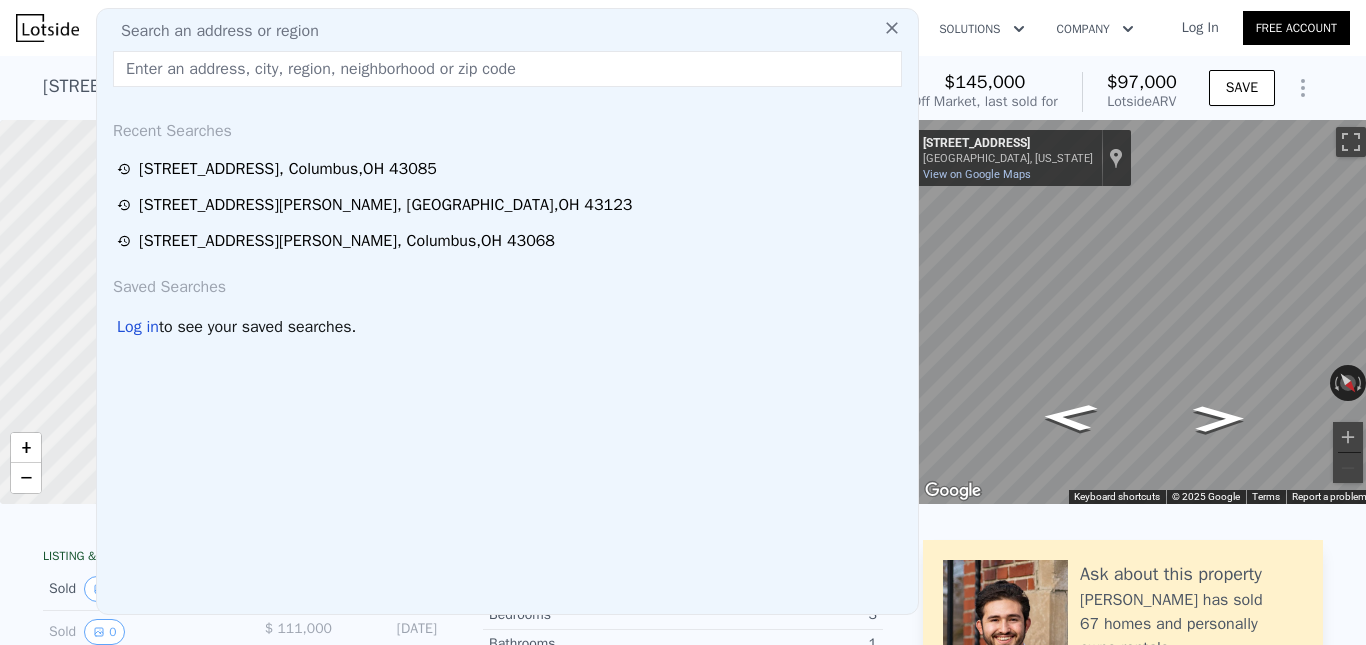 click on "Search an address or region" at bounding box center [212, 31] 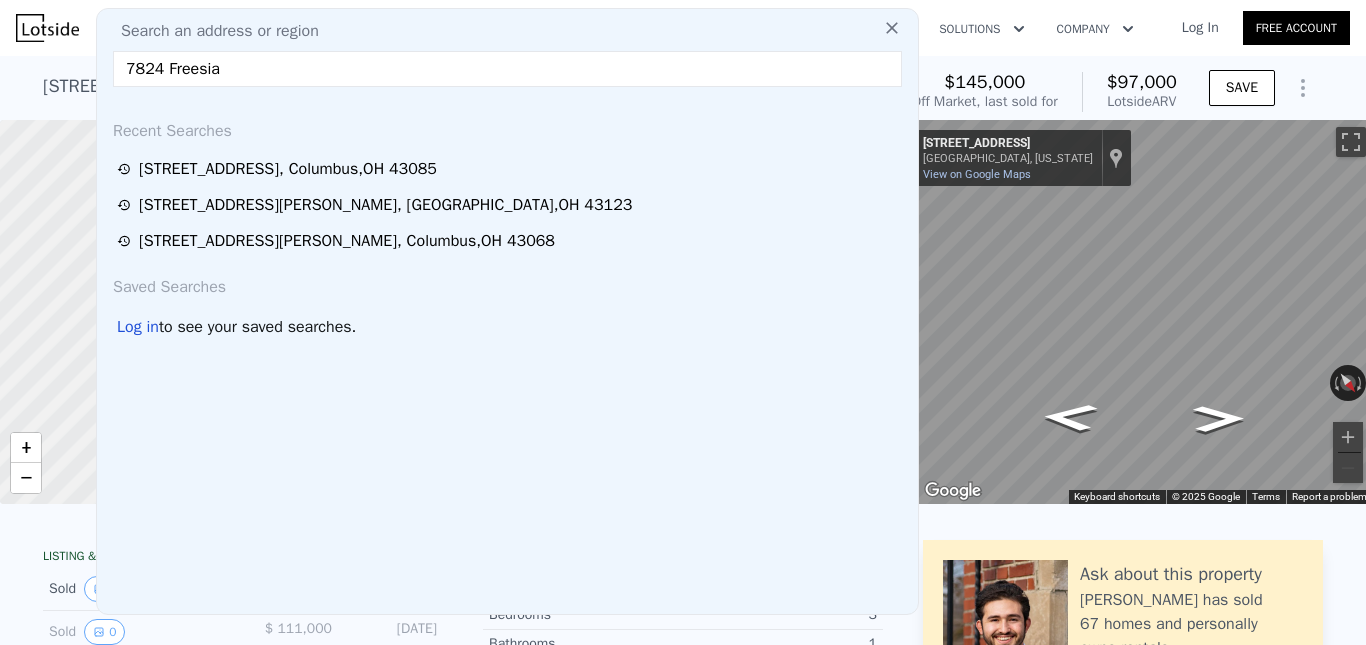 click on "7824 Freesia" at bounding box center [507, 69] 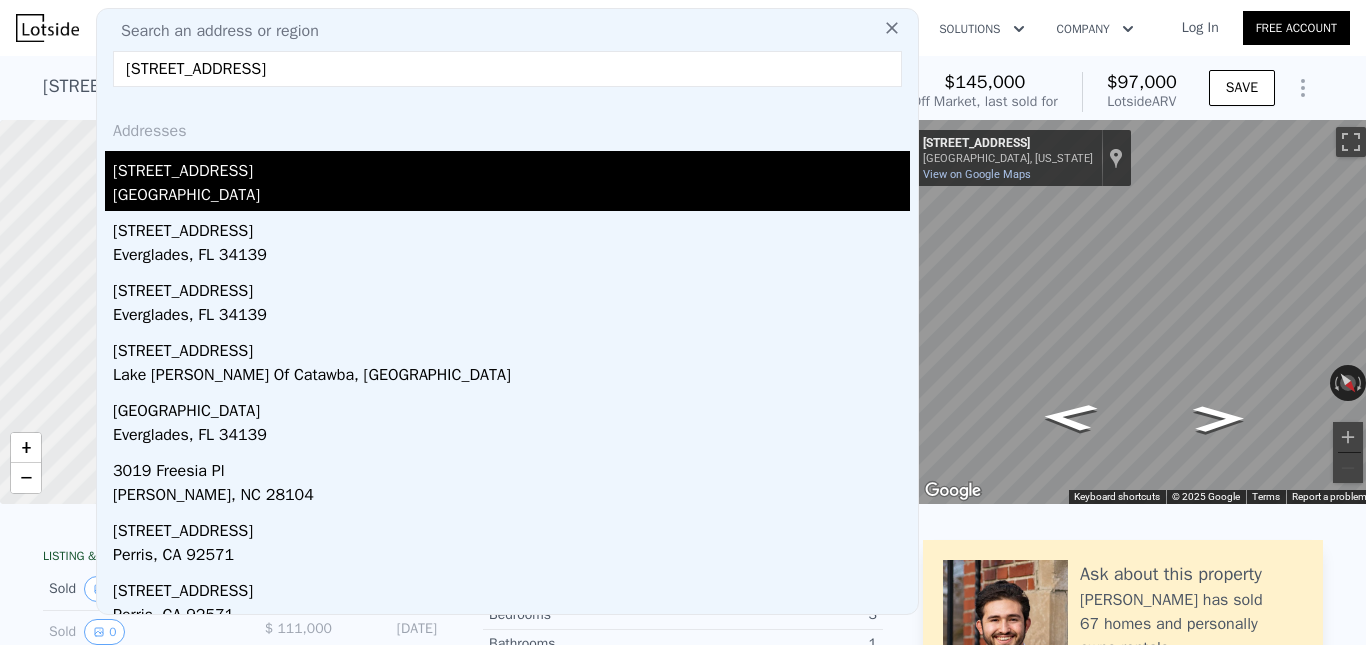 type on "[STREET_ADDRESS]" 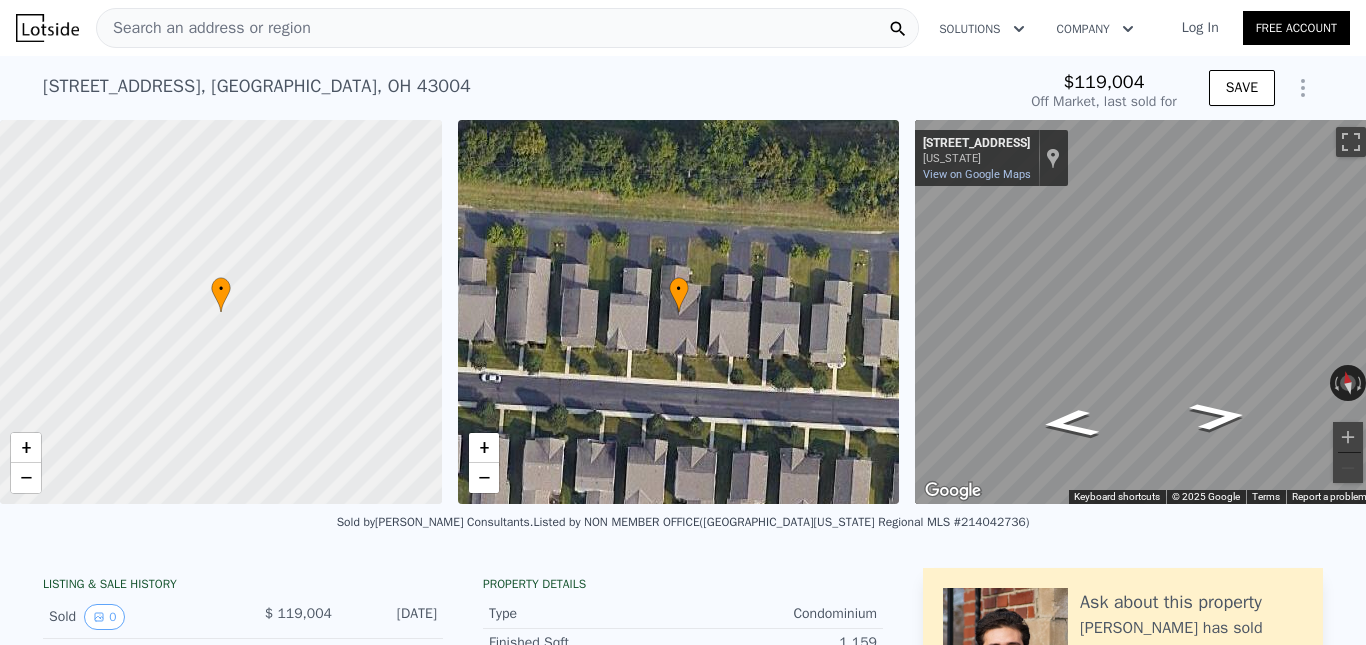 type on "$ 280,000" 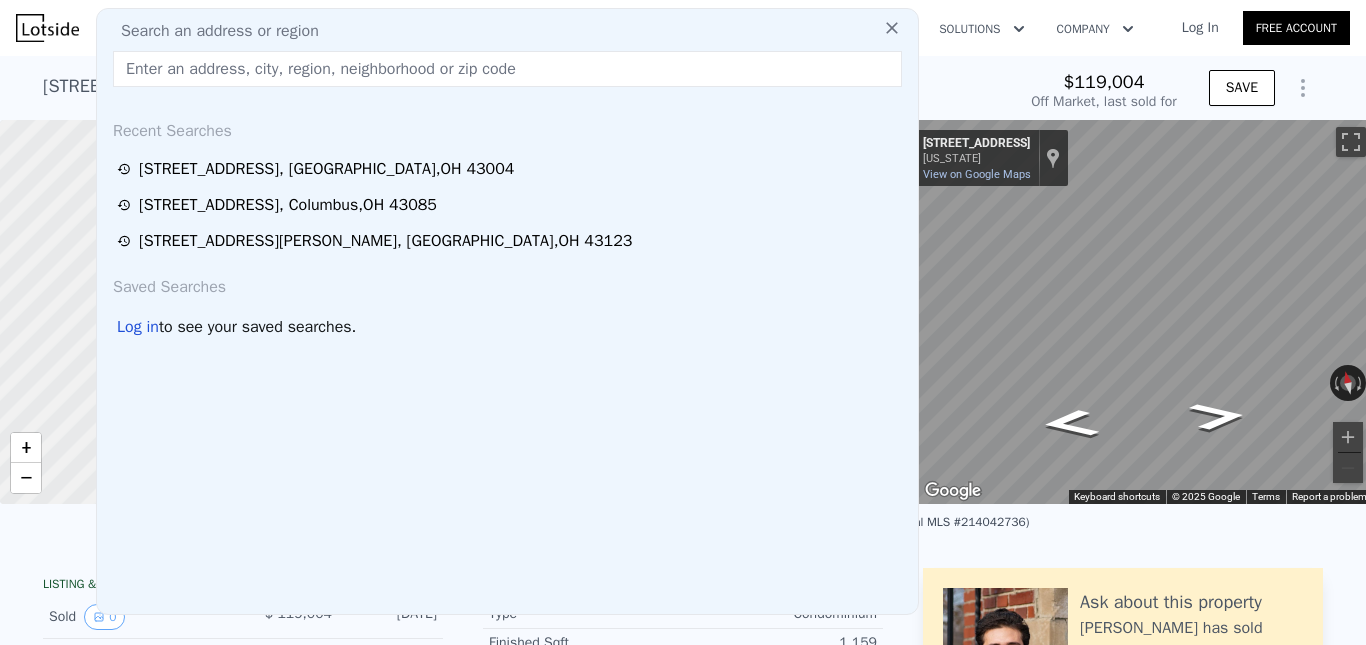 click at bounding box center (507, 69) 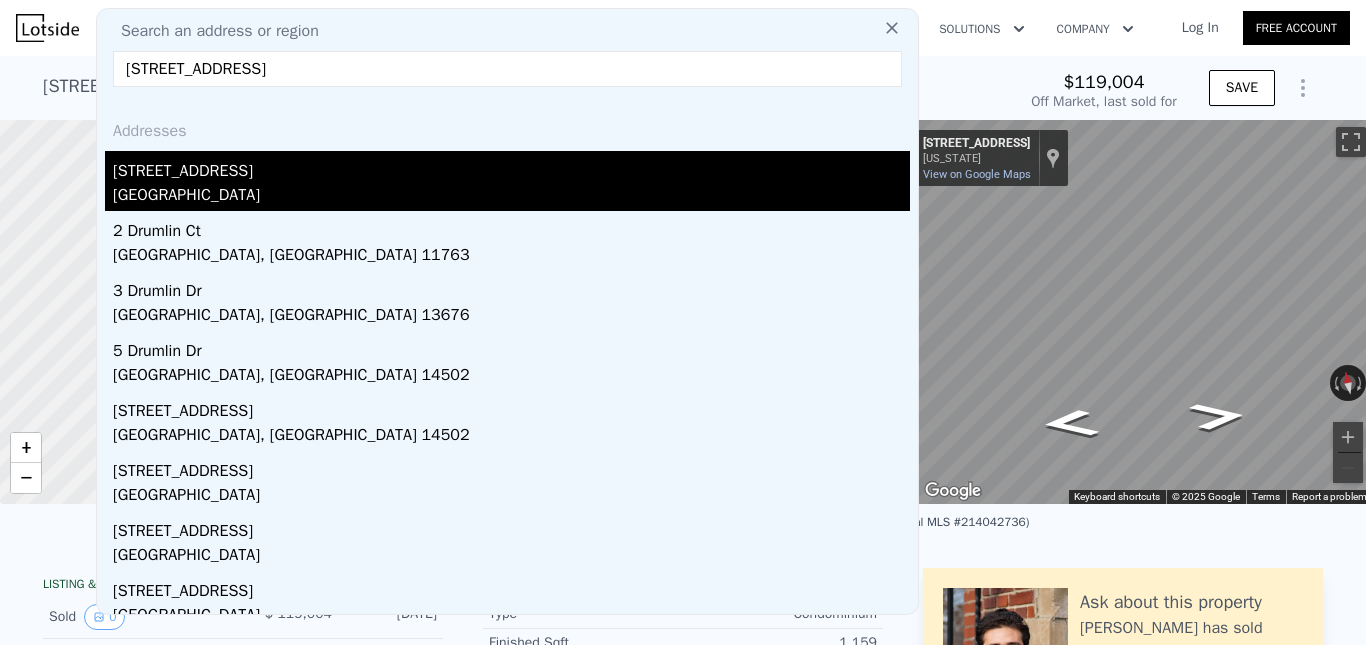type on "[STREET_ADDRESS]" 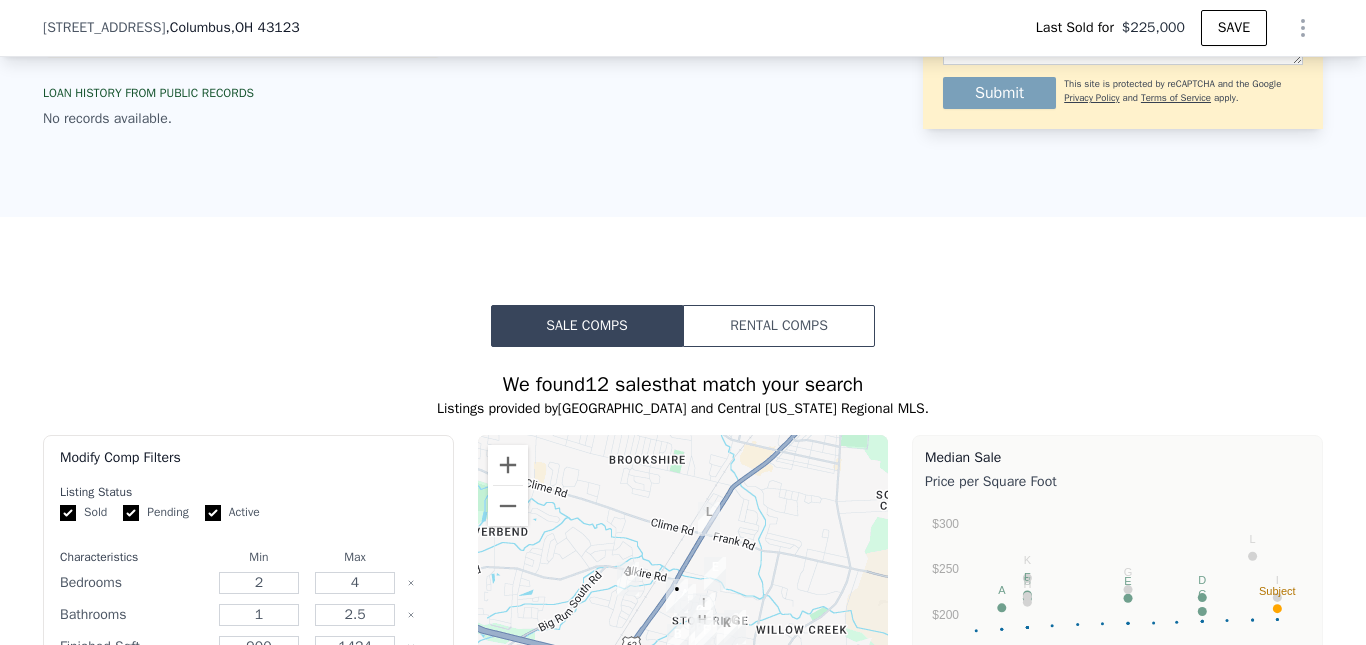 scroll, scrollTop: 1493, scrollLeft: 0, axis: vertical 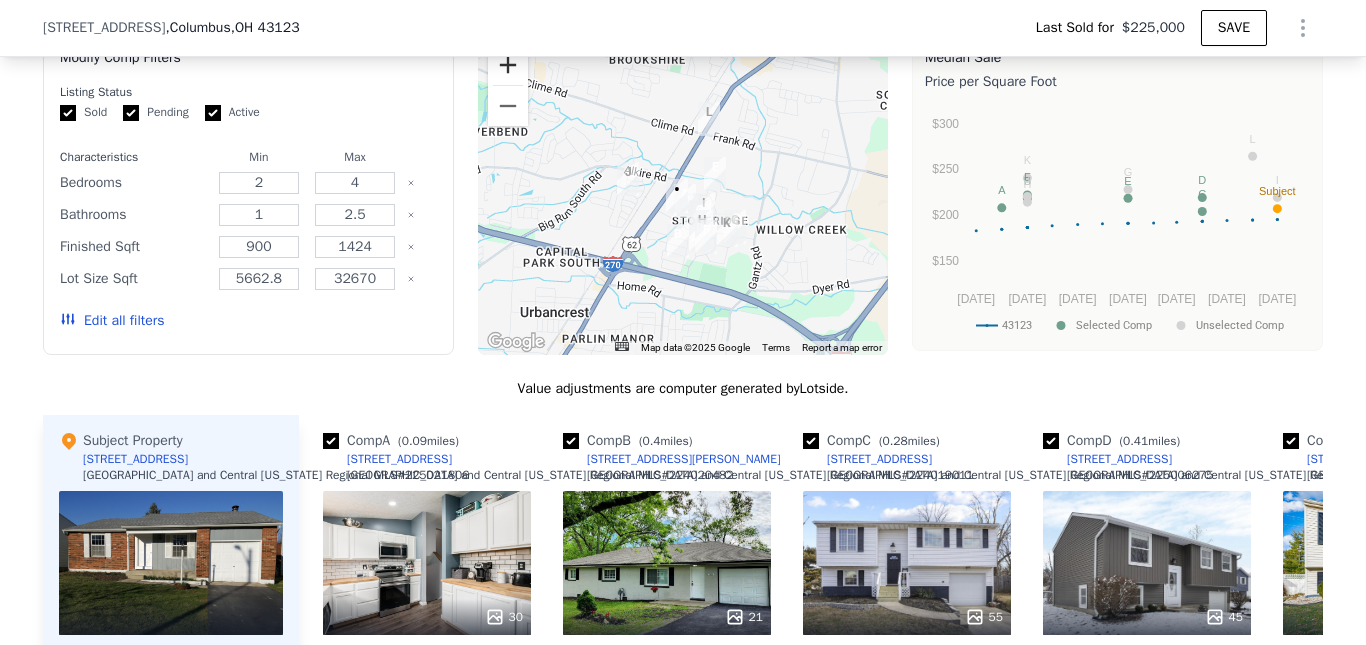 click at bounding box center (508, 65) 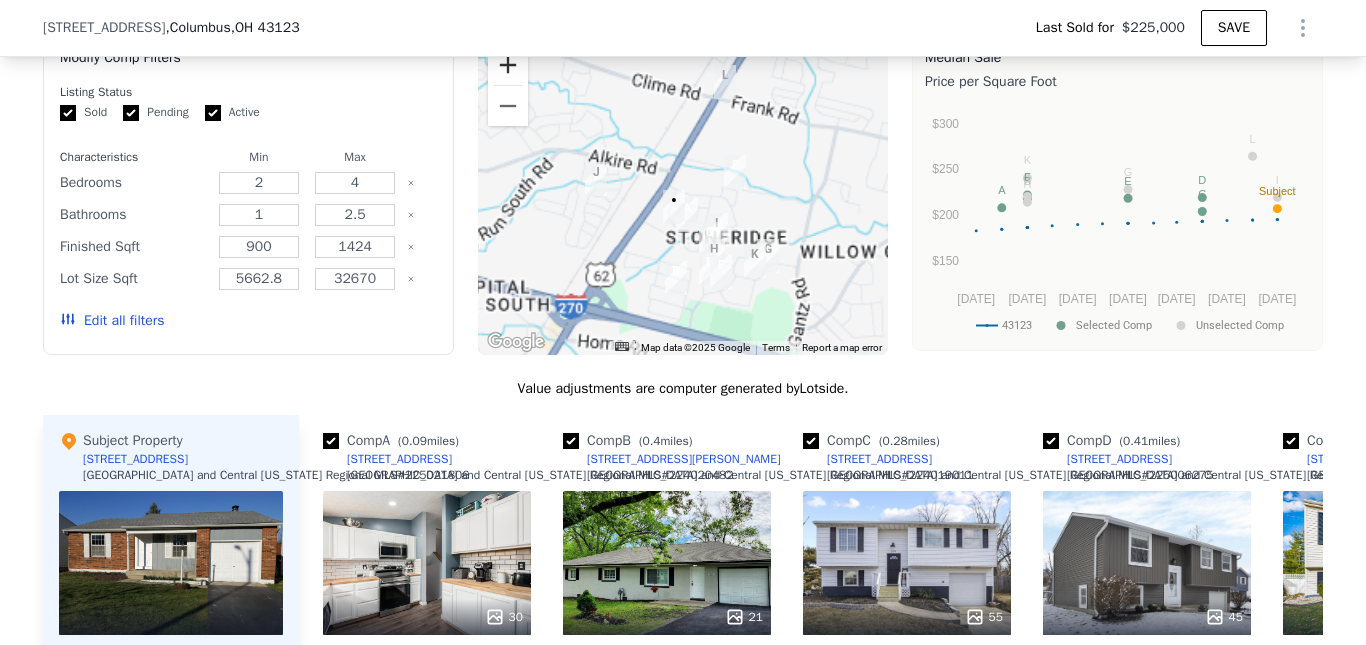 click at bounding box center [508, 65] 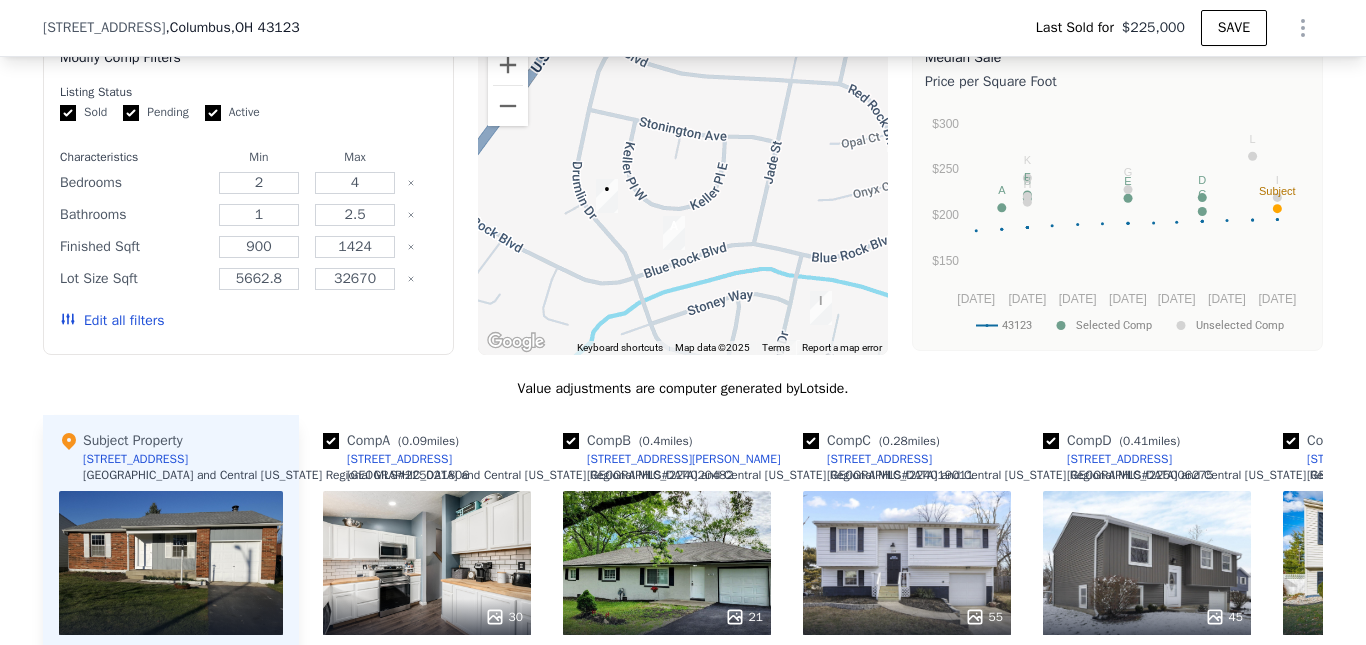 drag, startPoint x: 750, startPoint y: 213, endPoint x: 735, endPoint y: 156, distance: 58.940647 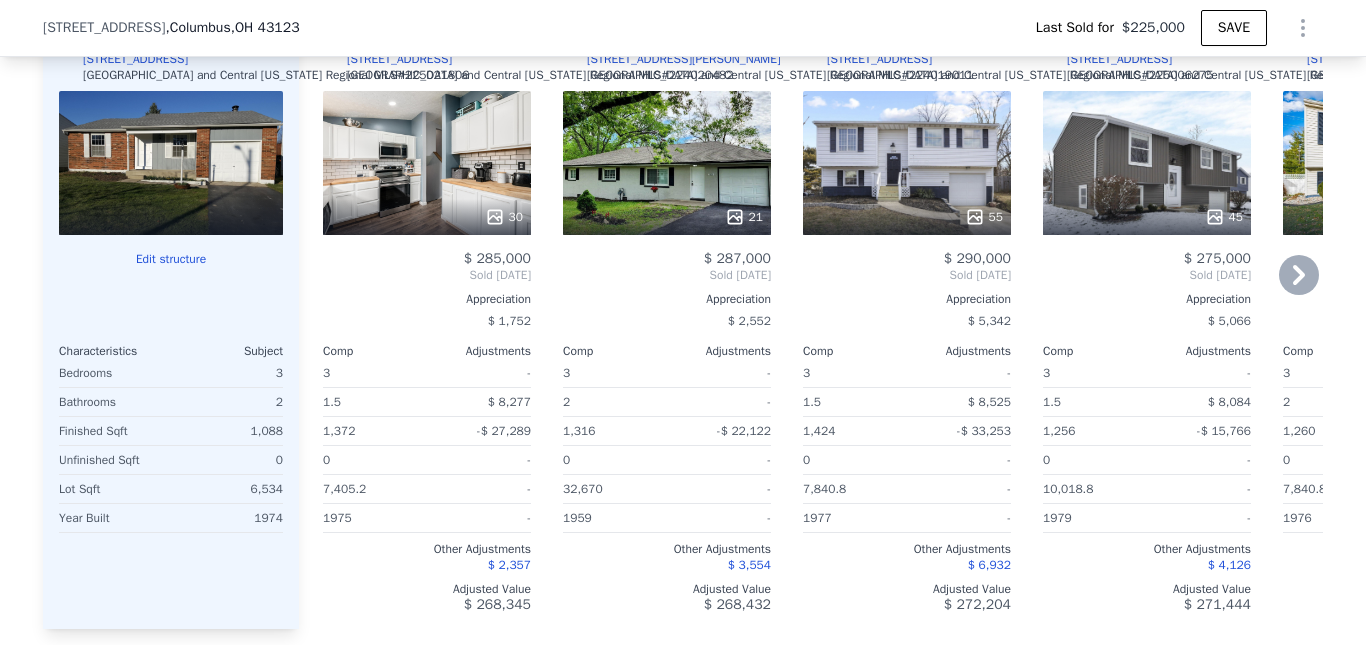 scroll, scrollTop: 1393, scrollLeft: 0, axis: vertical 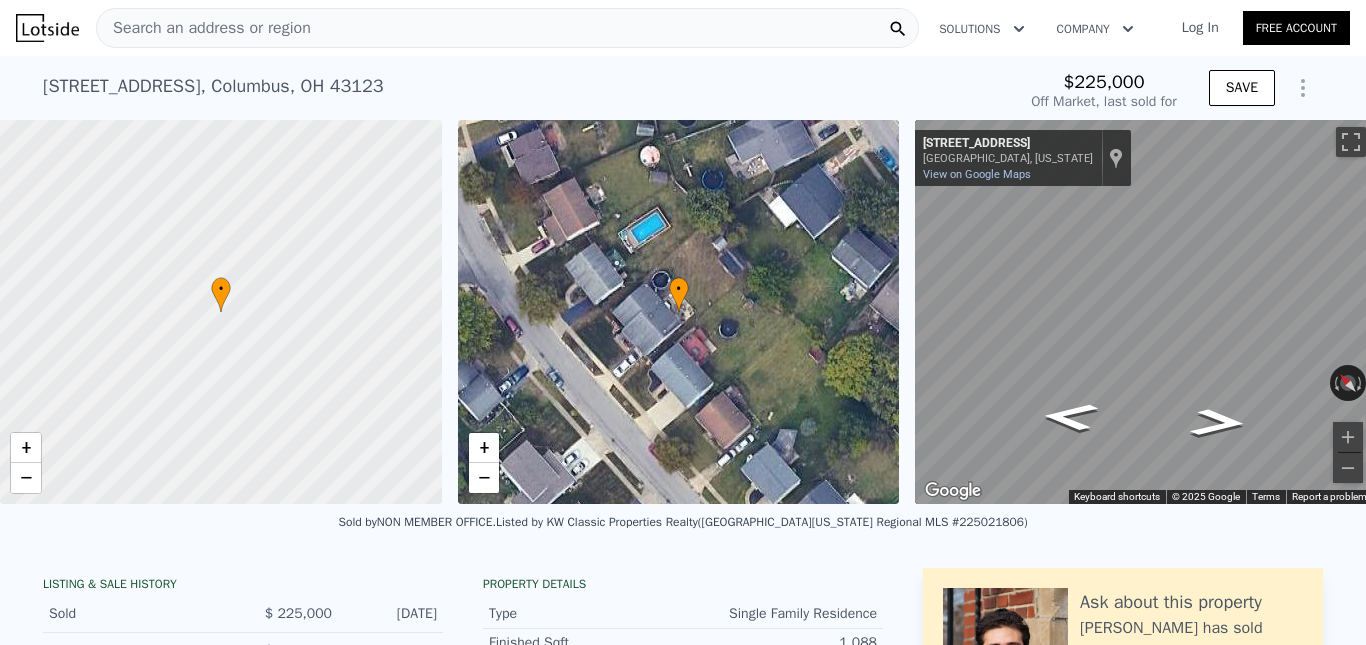 click on "Search an address or region" at bounding box center [204, 28] 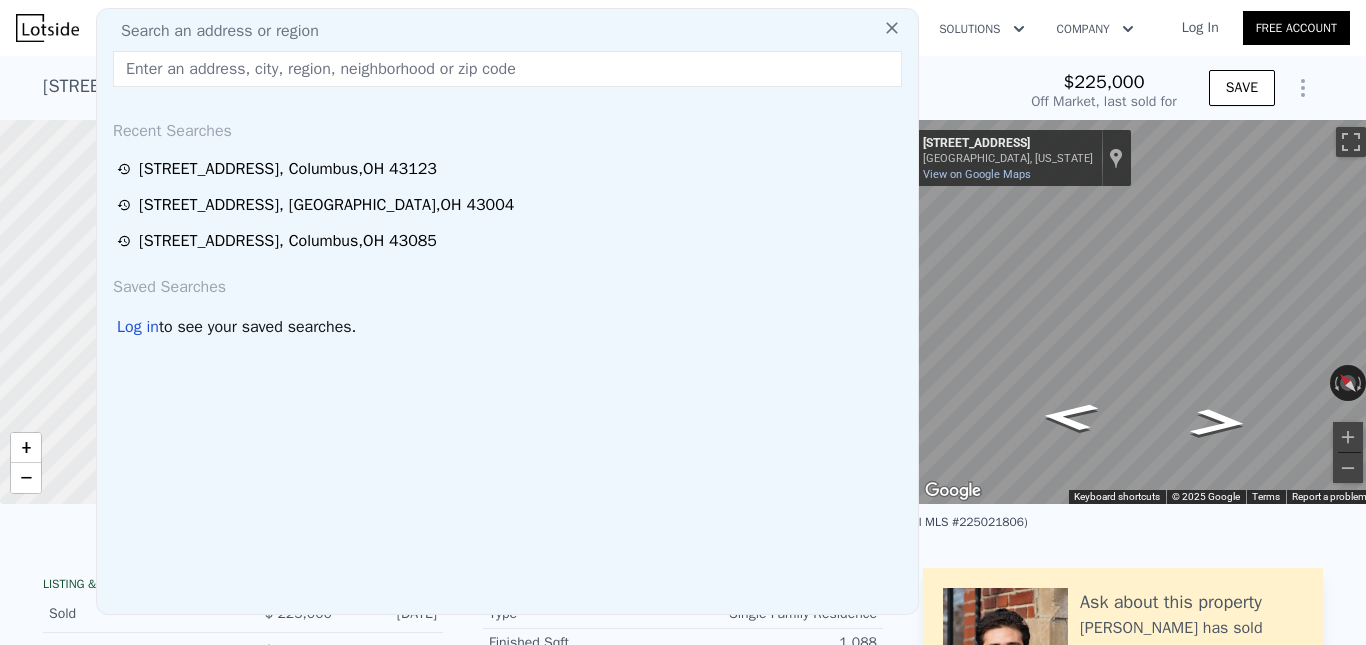 type on "829 Crevis Ln" 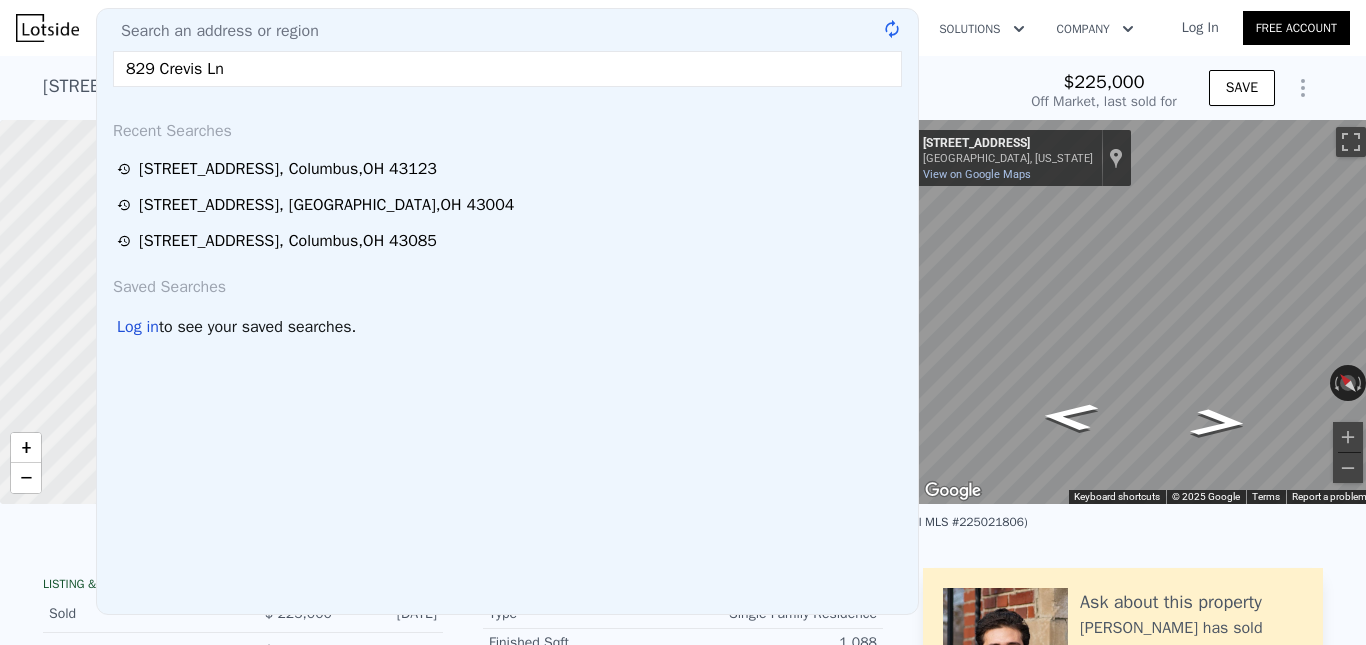 type on "$ 268,000" 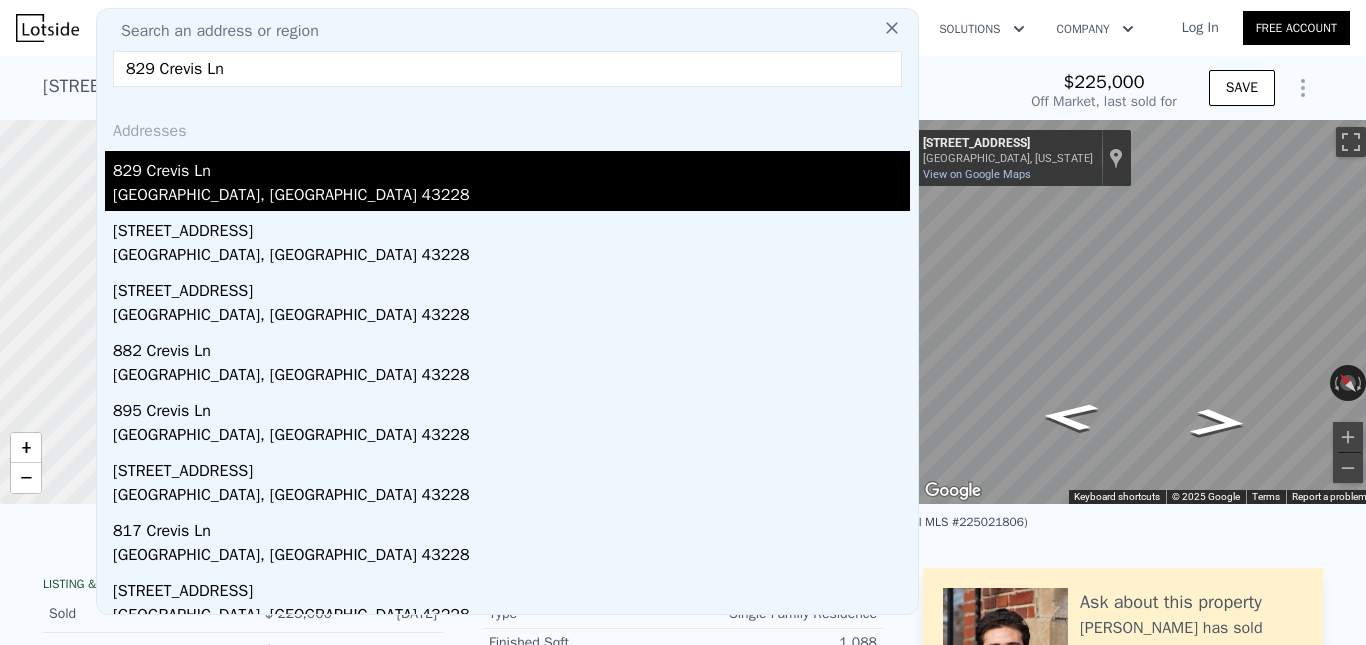 type on "829 Crevis Ln" 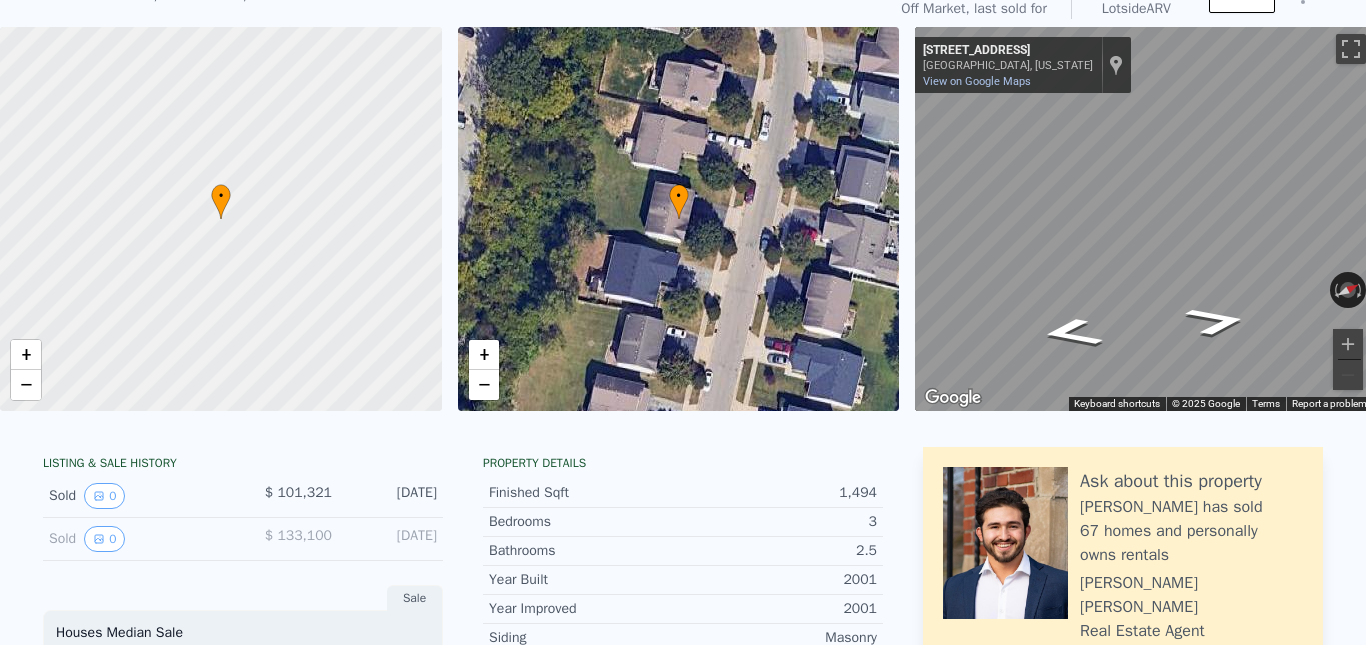 scroll, scrollTop: 0, scrollLeft: 0, axis: both 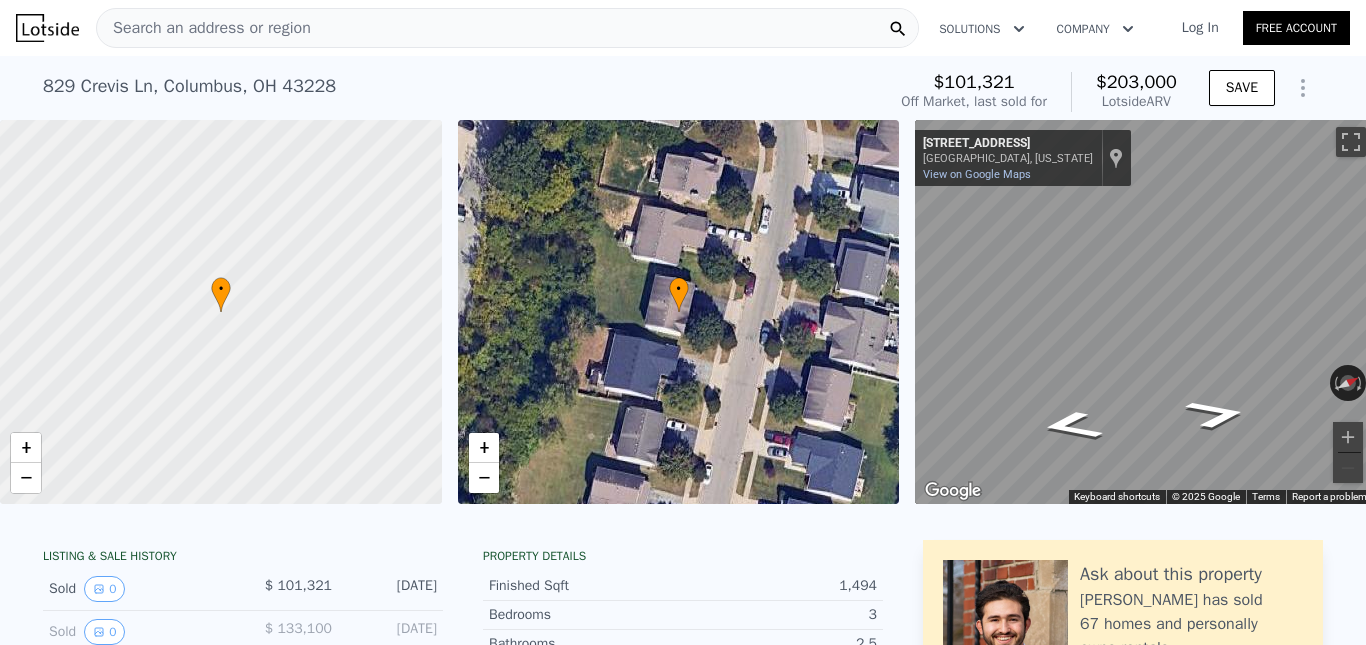 click on "Search an address or region" at bounding box center (204, 28) 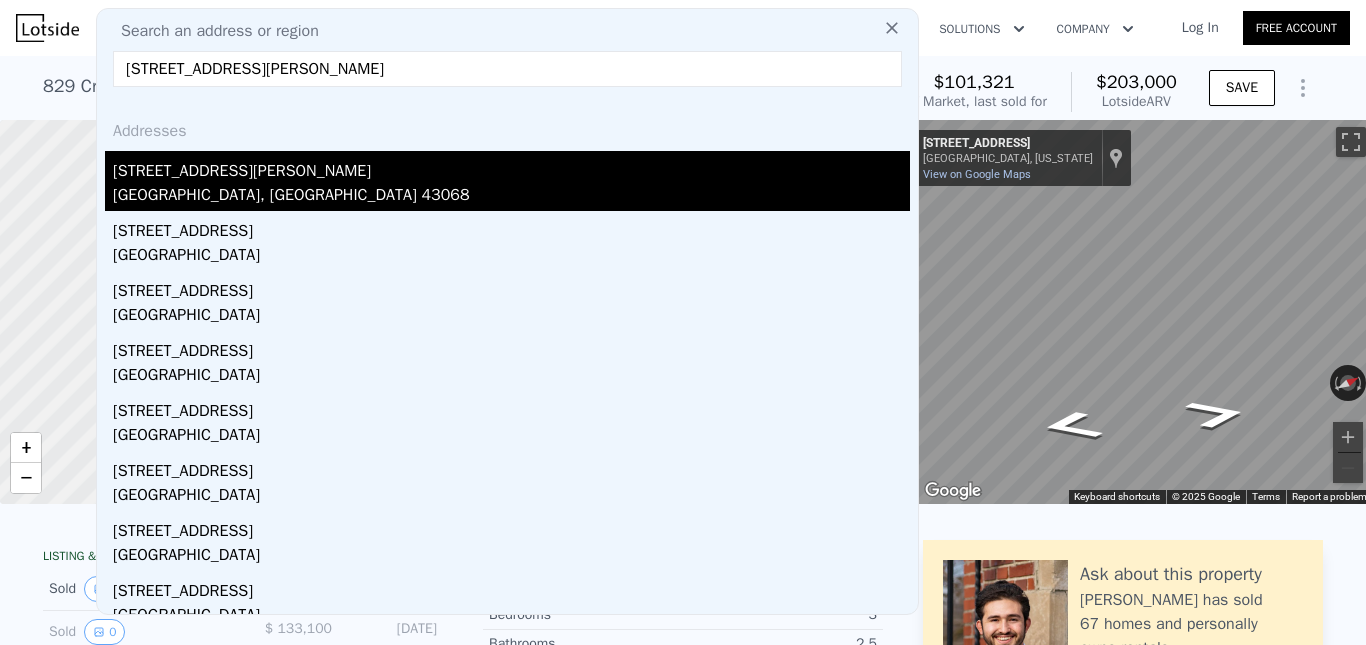 type on "[STREET_ADDRESS][PERSON_NAME]" 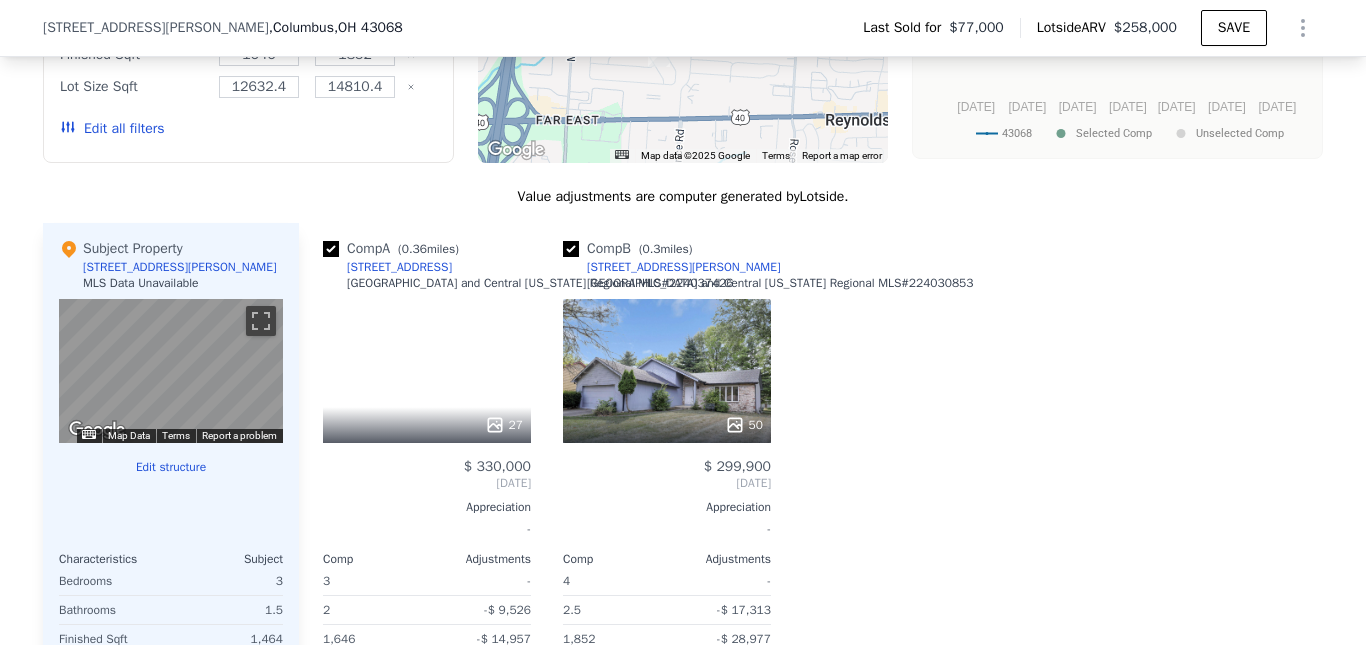 scroll, scrollTop: 1552, scrollLeft: 0, axis: vertical 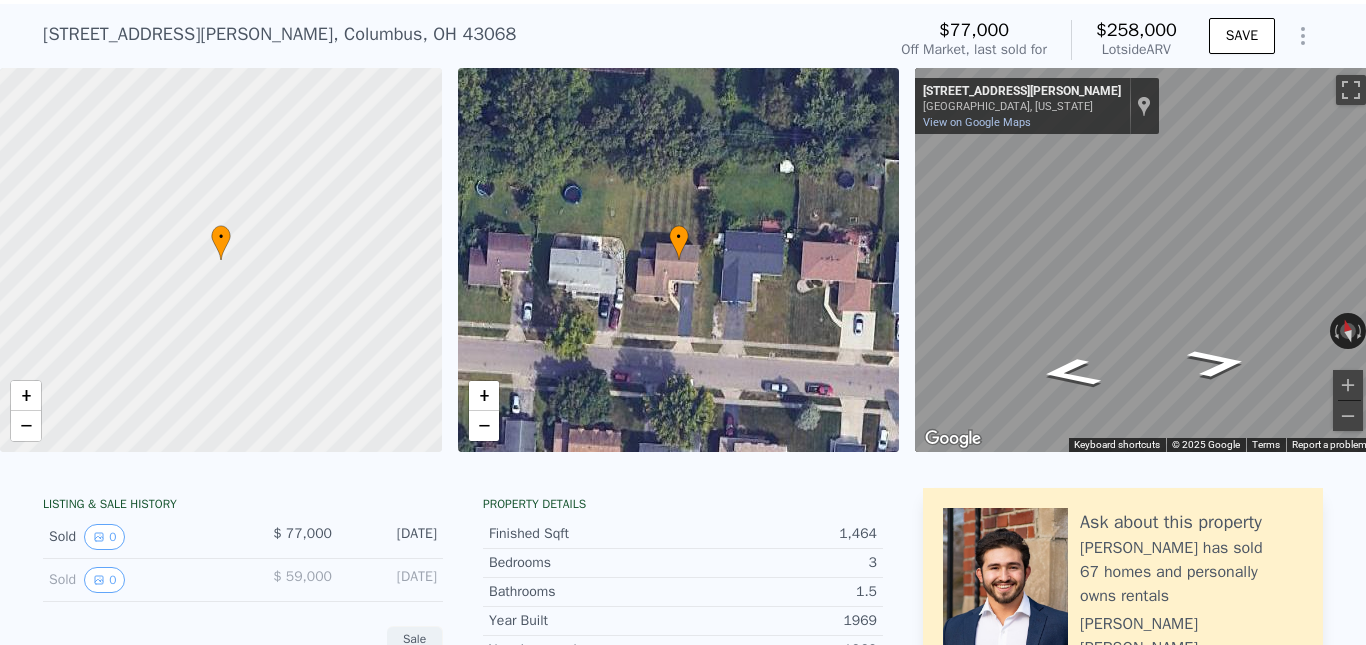 click on "Search an address or region" at bounding box center [507, -24] 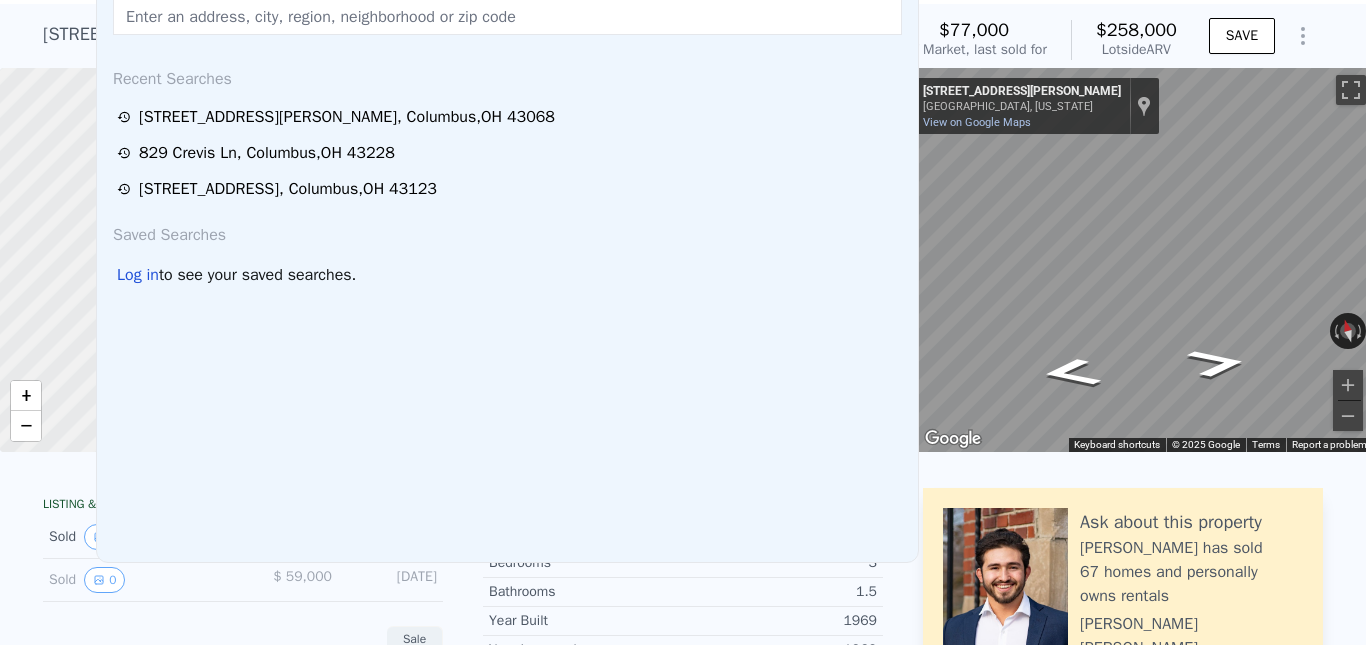 scroll, scrollTop: 0, scrollLeft: 0, axis: both 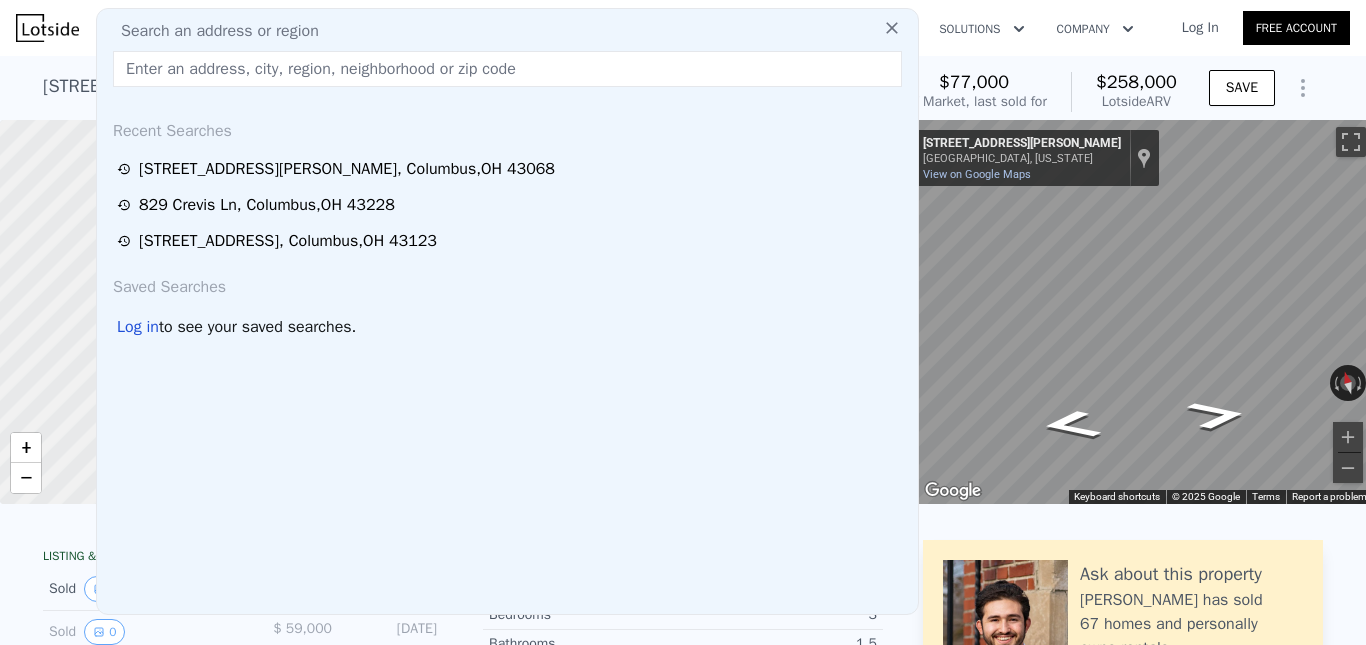 click at bounding box center [507, 69] 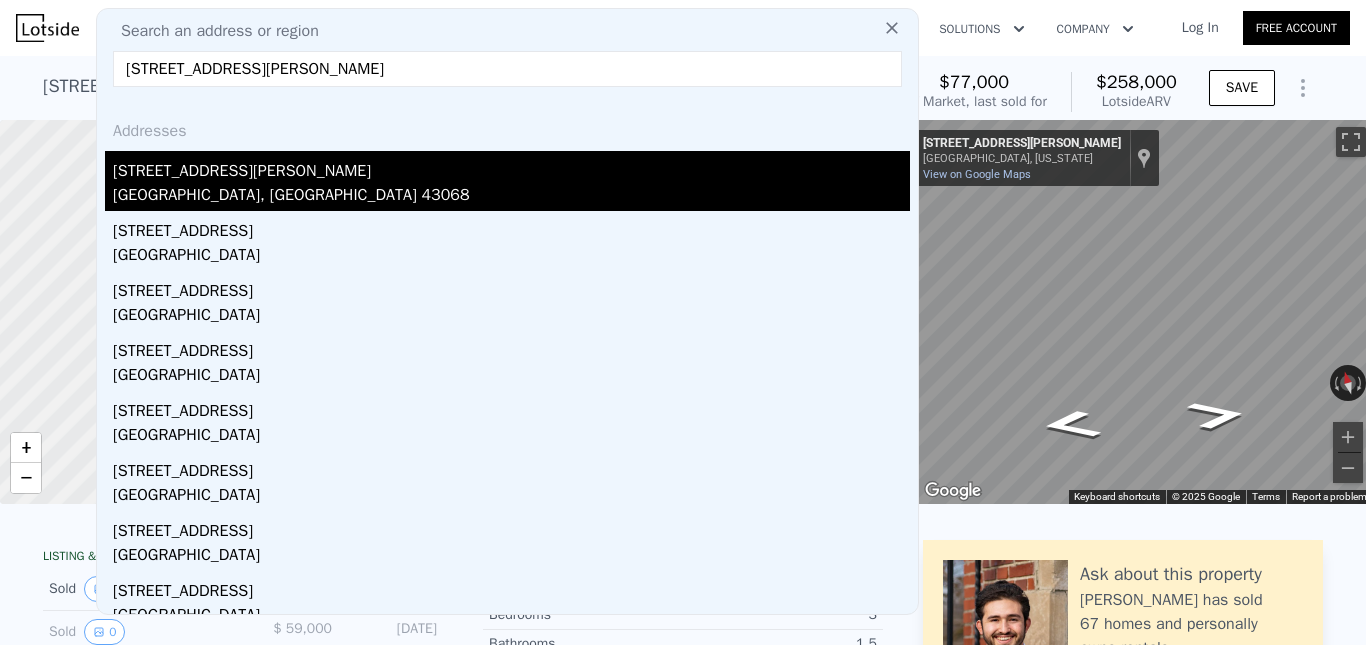 type on "[STREET_ADDRESS][PERSON_NAME]" 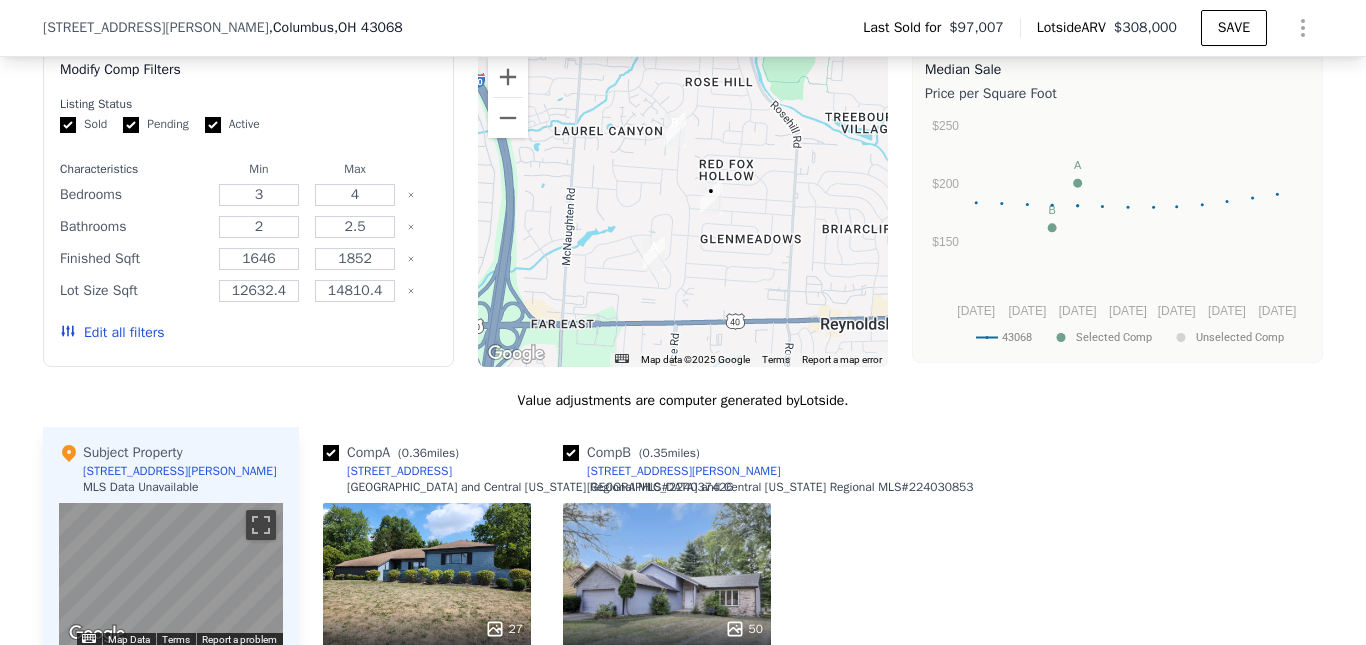 scroll, scrollTop: 1521, scrollLeft: 0, axis: vertical 